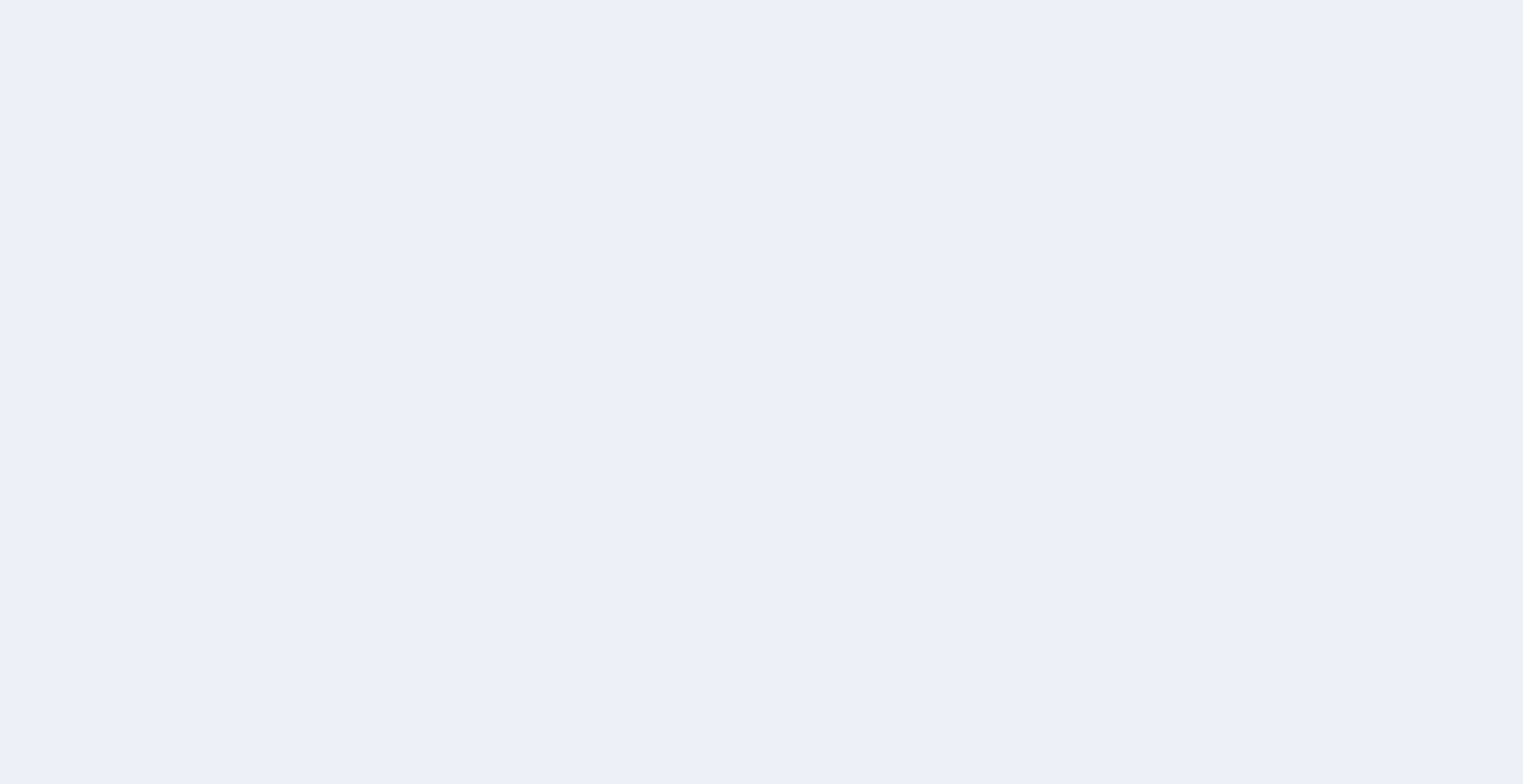 scroll, scrollTop: 0, scrollLeft: 0, axis: both 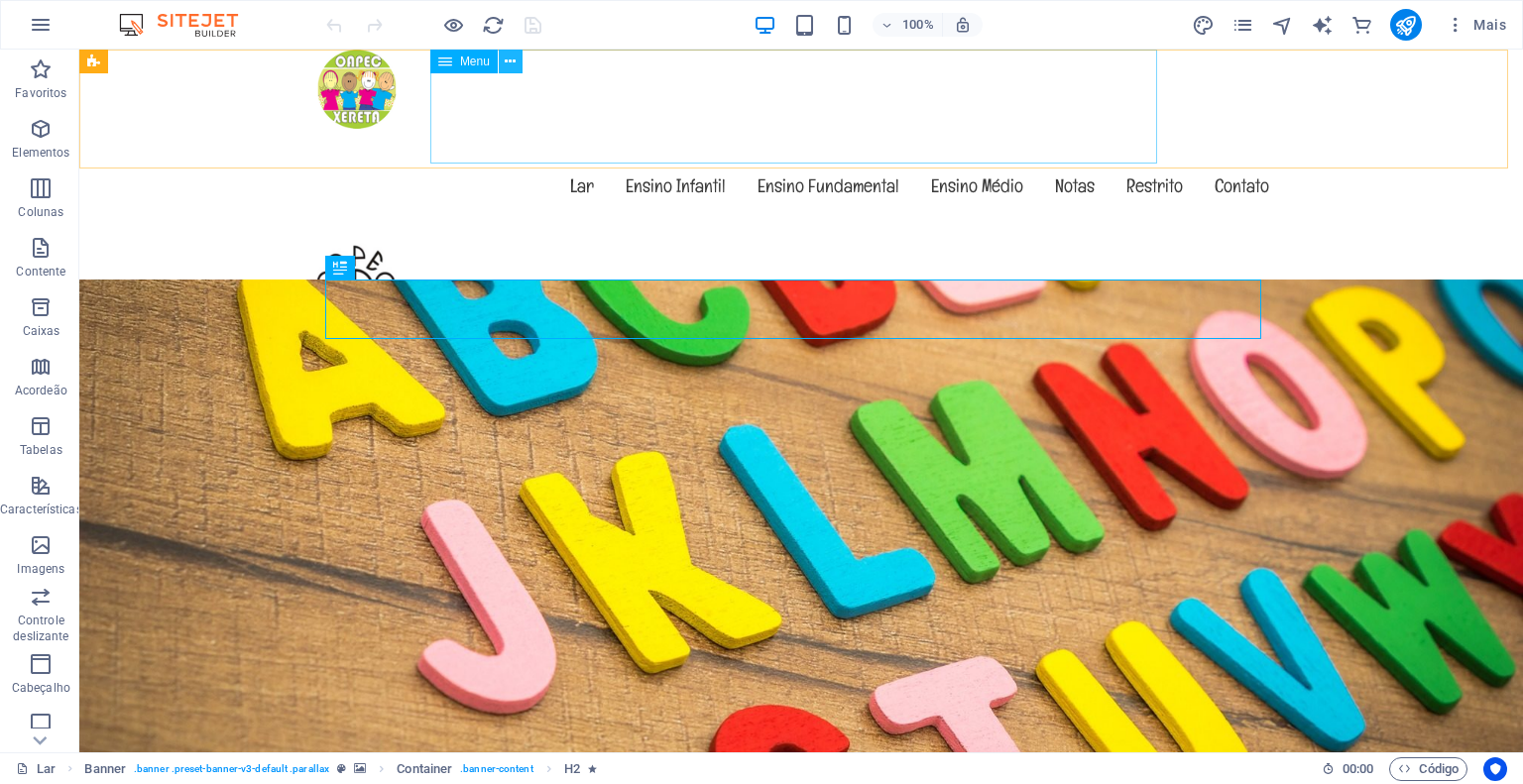 click at bounding box center [510, 61] 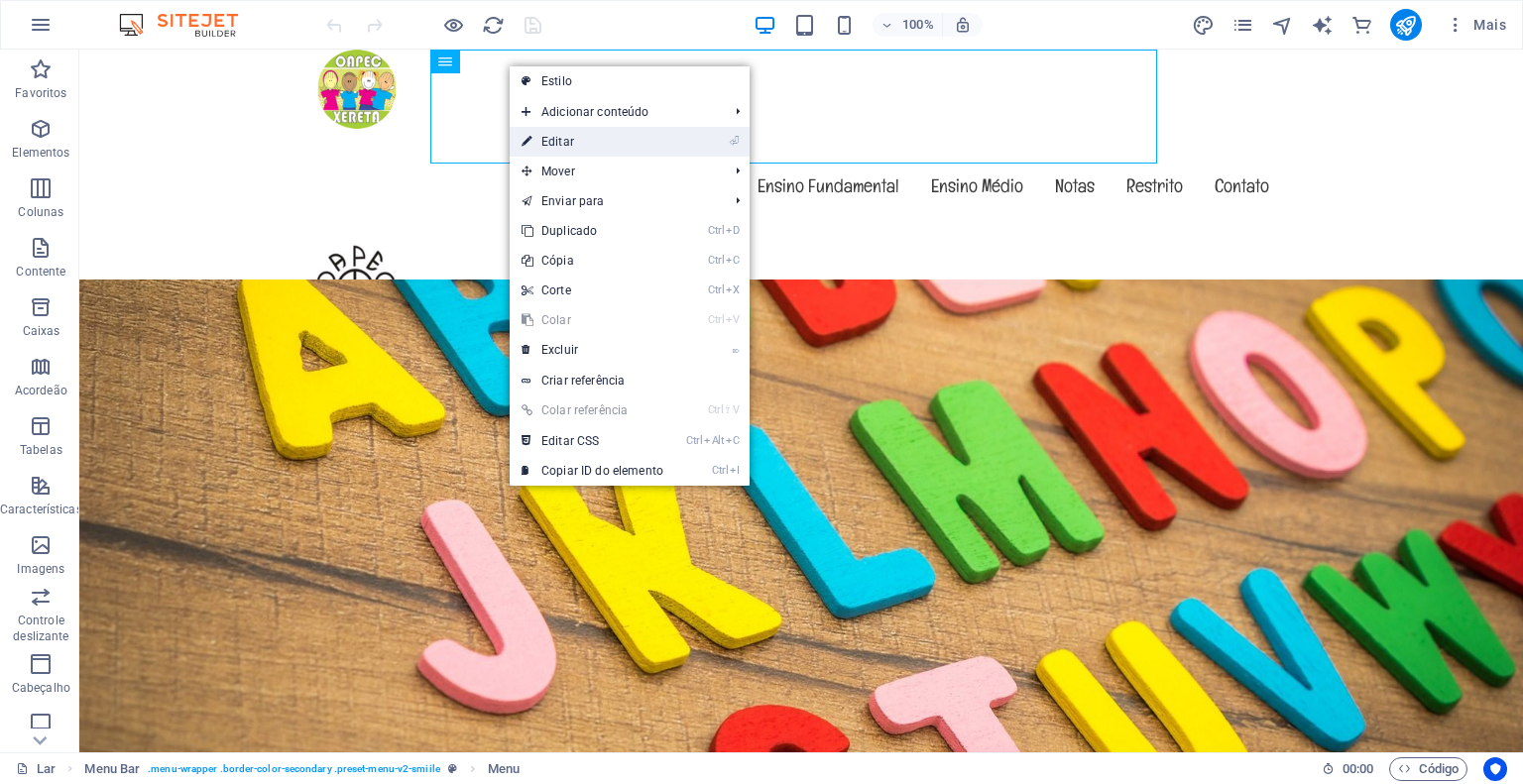 click on "Editar" at bounding box center (557, 142) 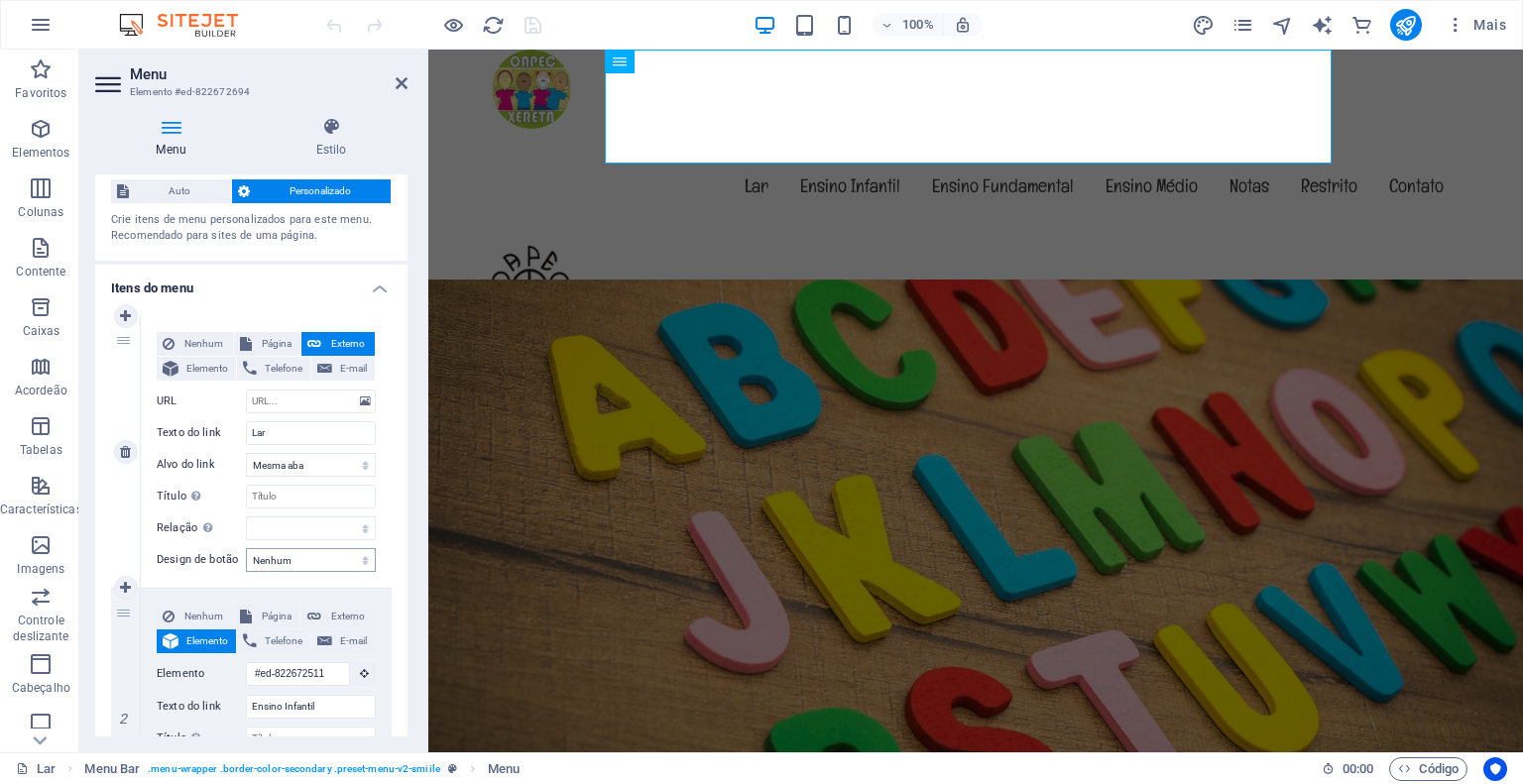 scroll, scrollTop: 99, scrollLeft: 0, axis: vertical 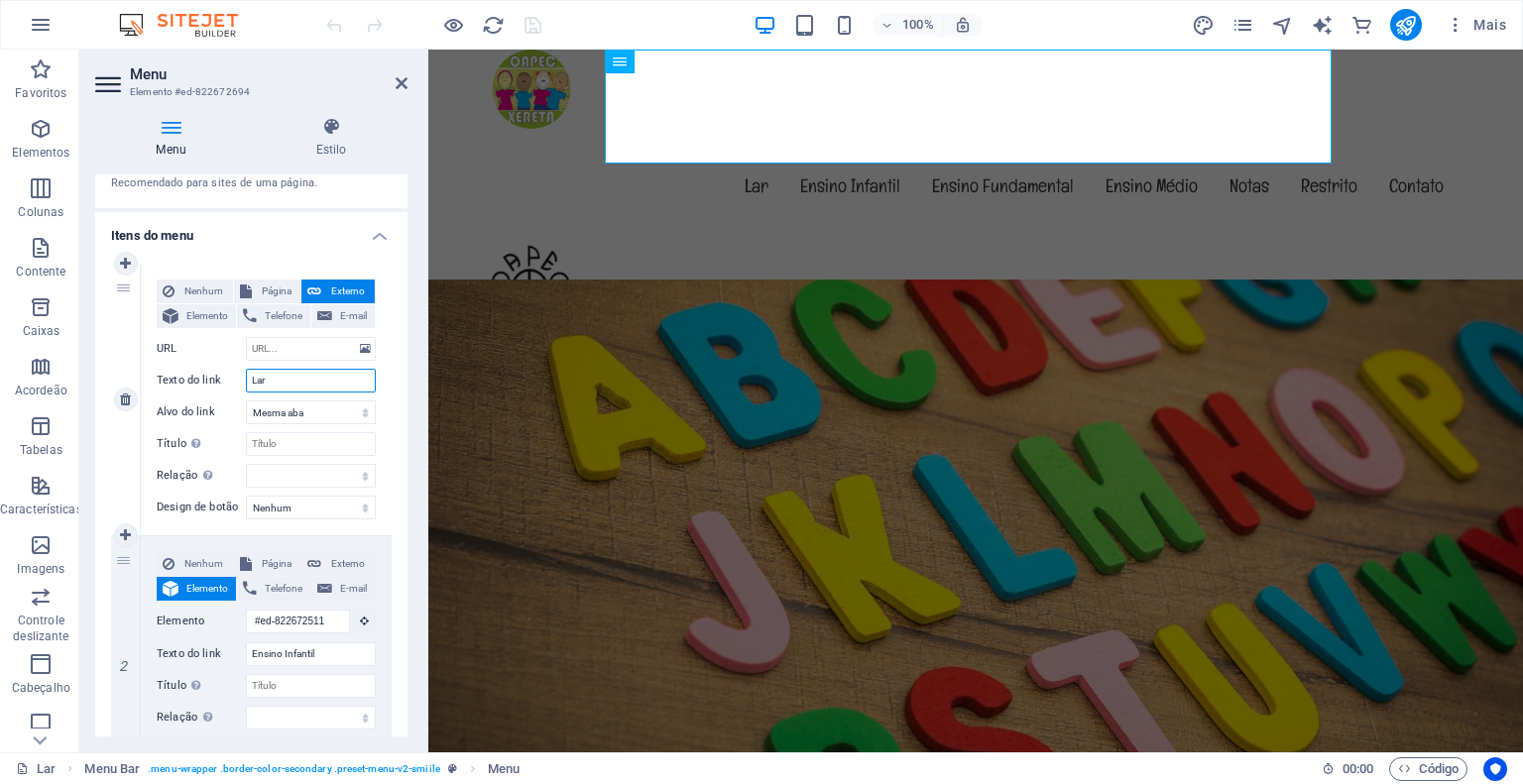 drag, startPoint x: 286, startPoint y: 382, endPoint x: 218, endPoint y: 364, distance: 70.34202 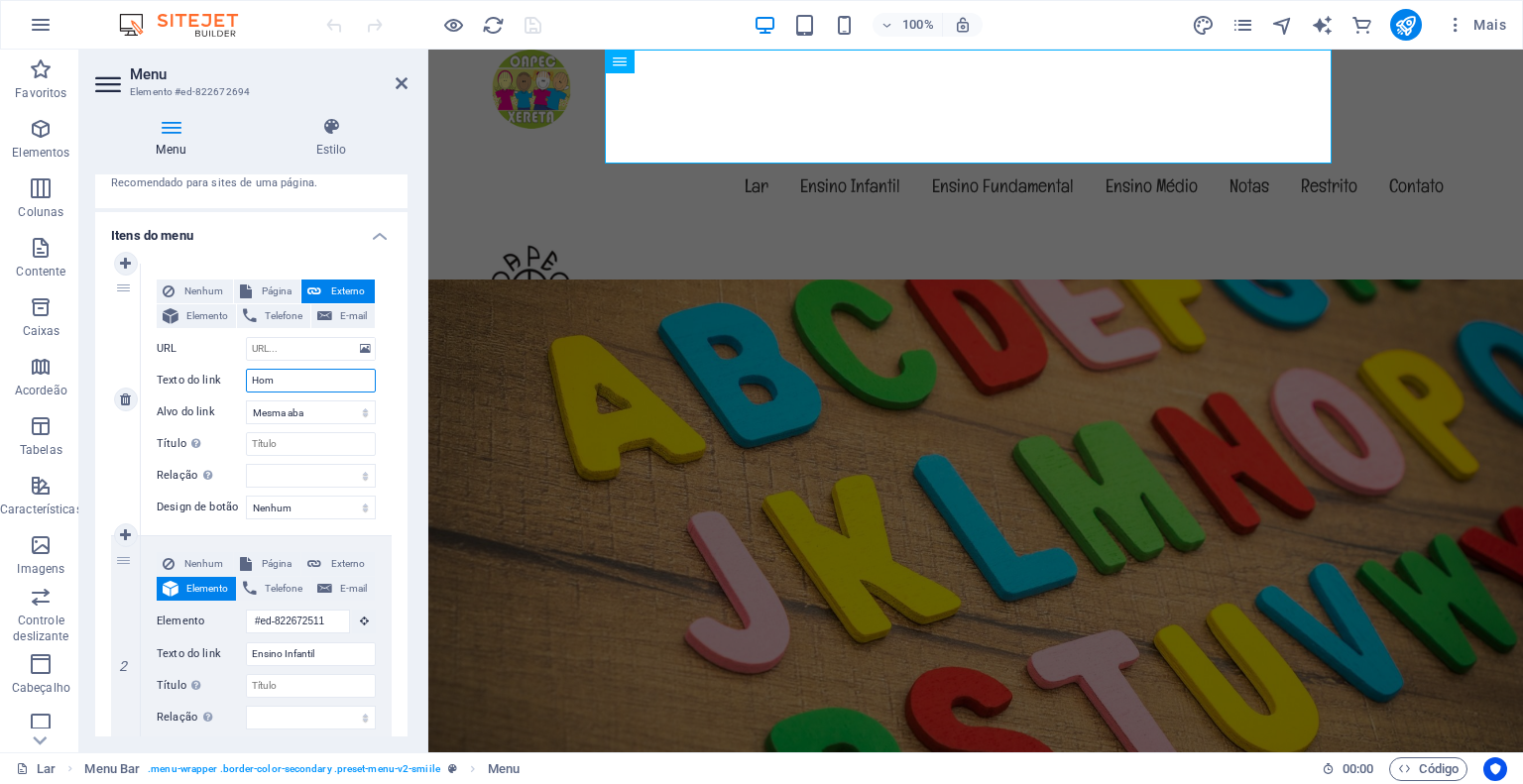 type on "Home" 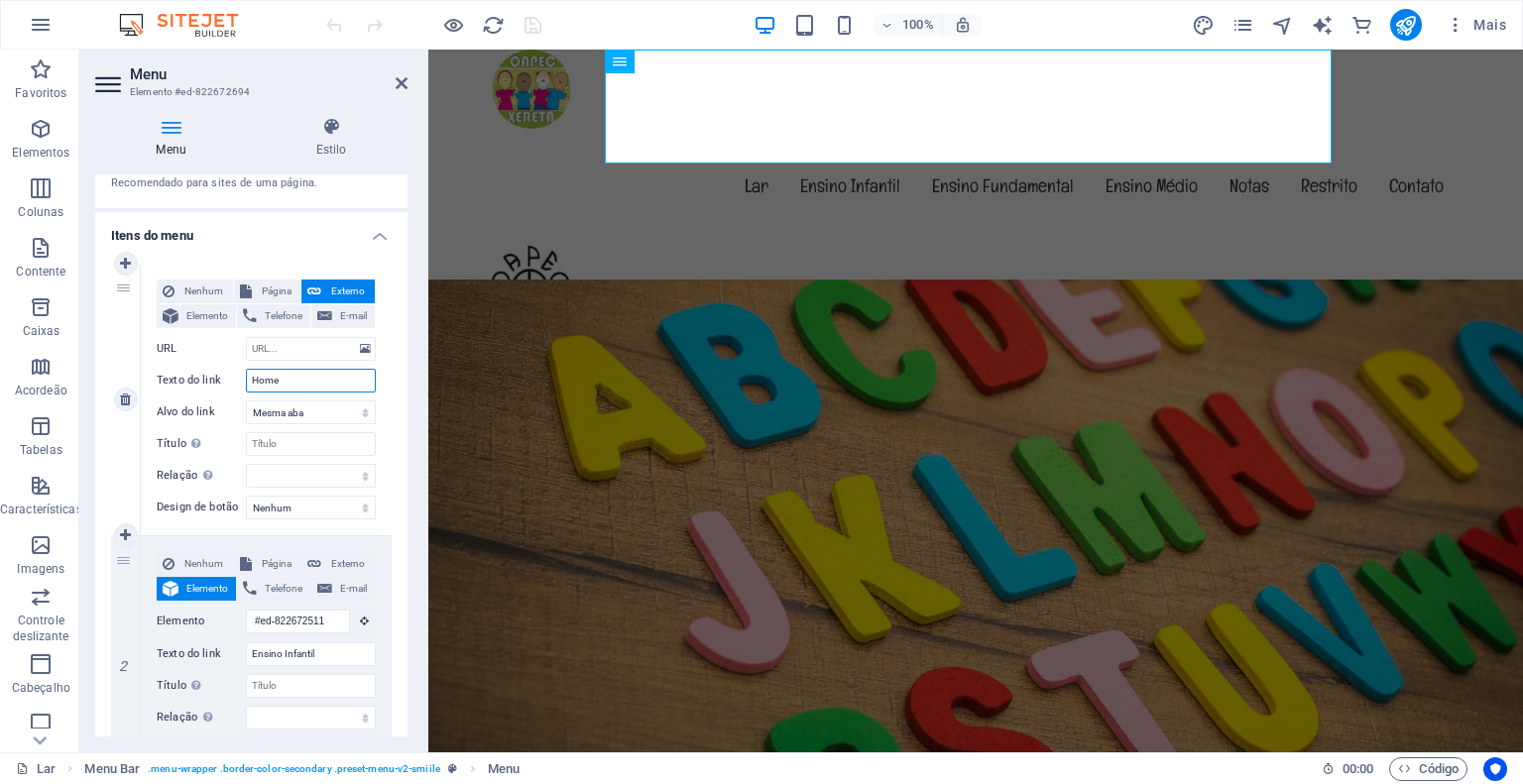 select 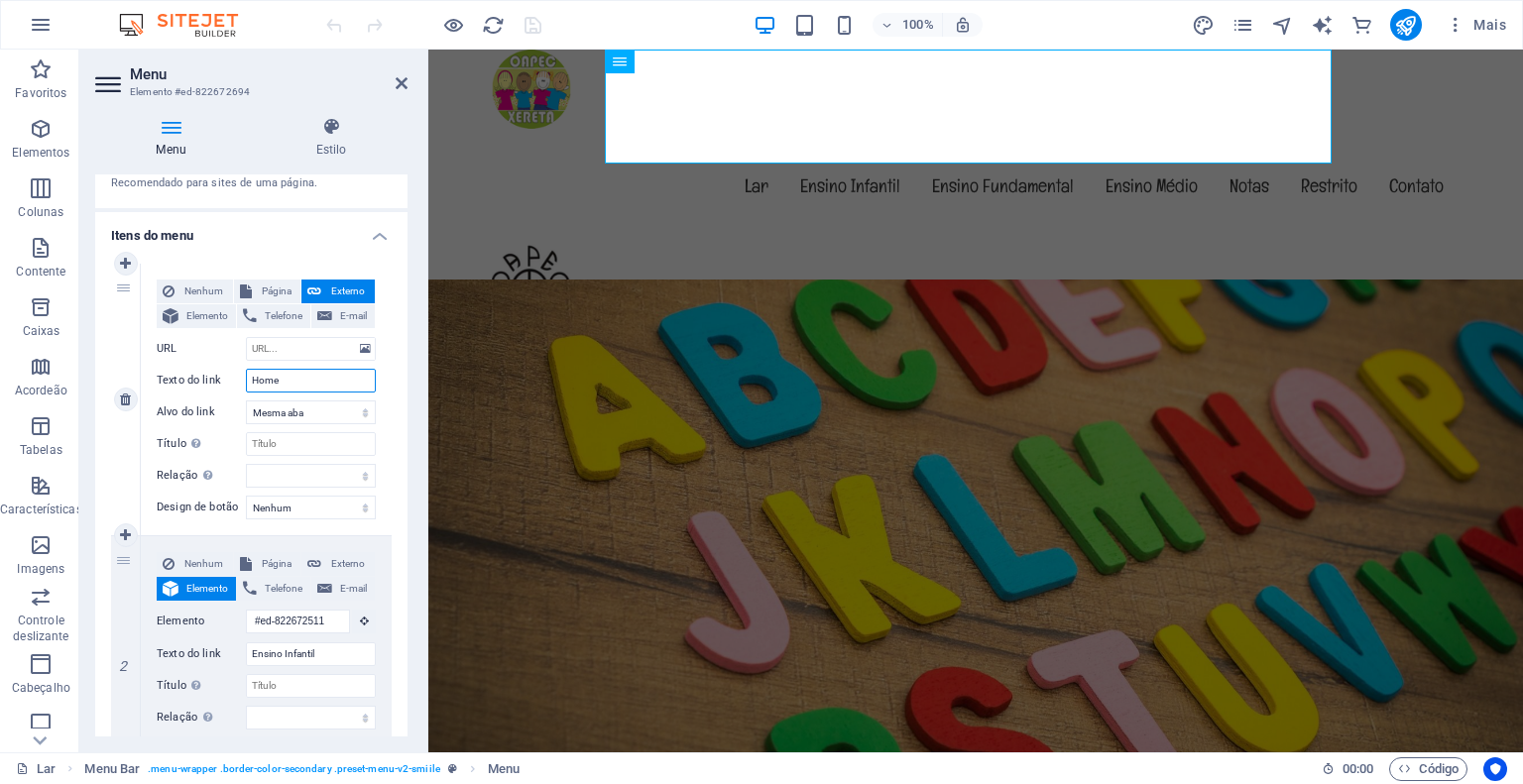 select 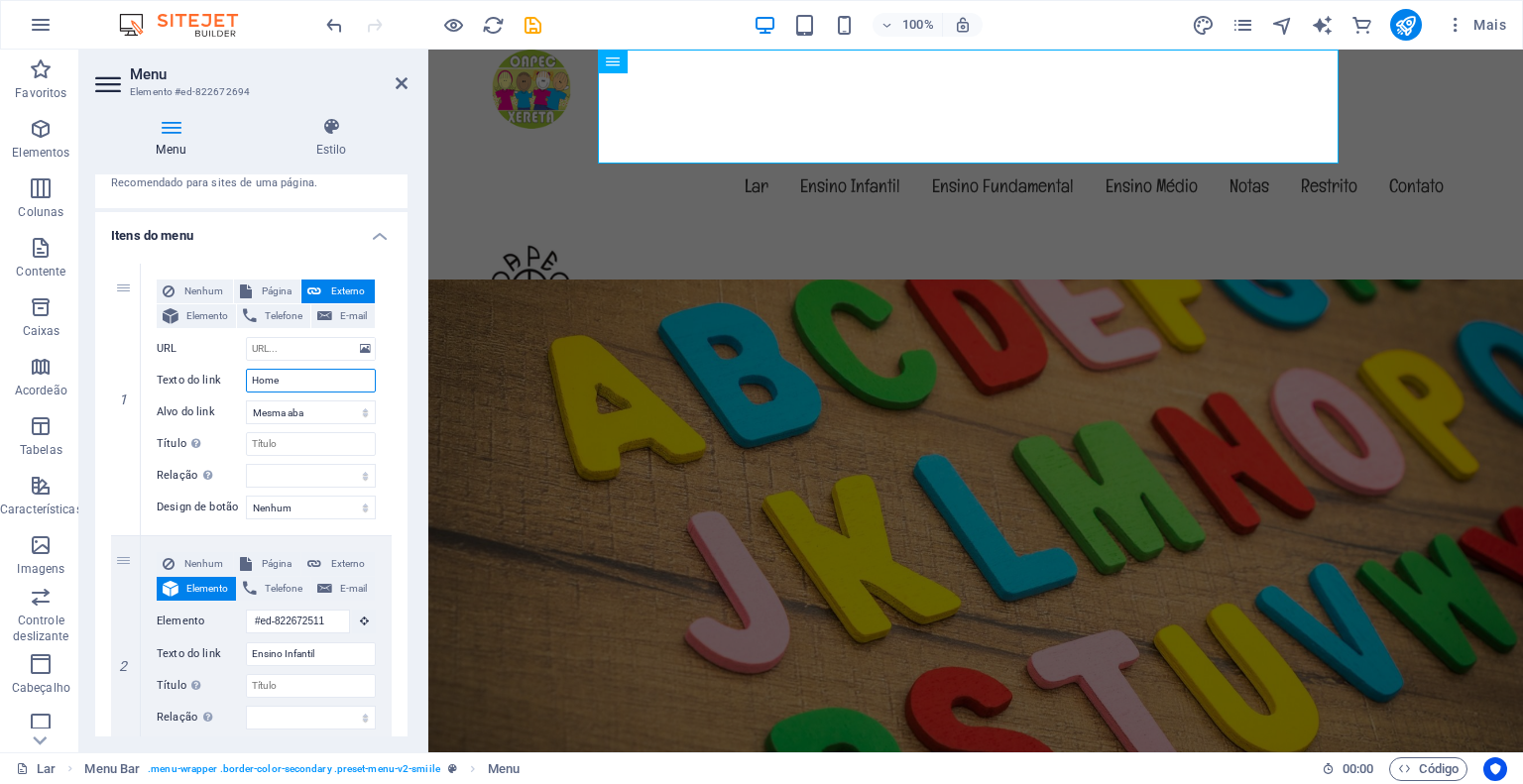 type on "Home" 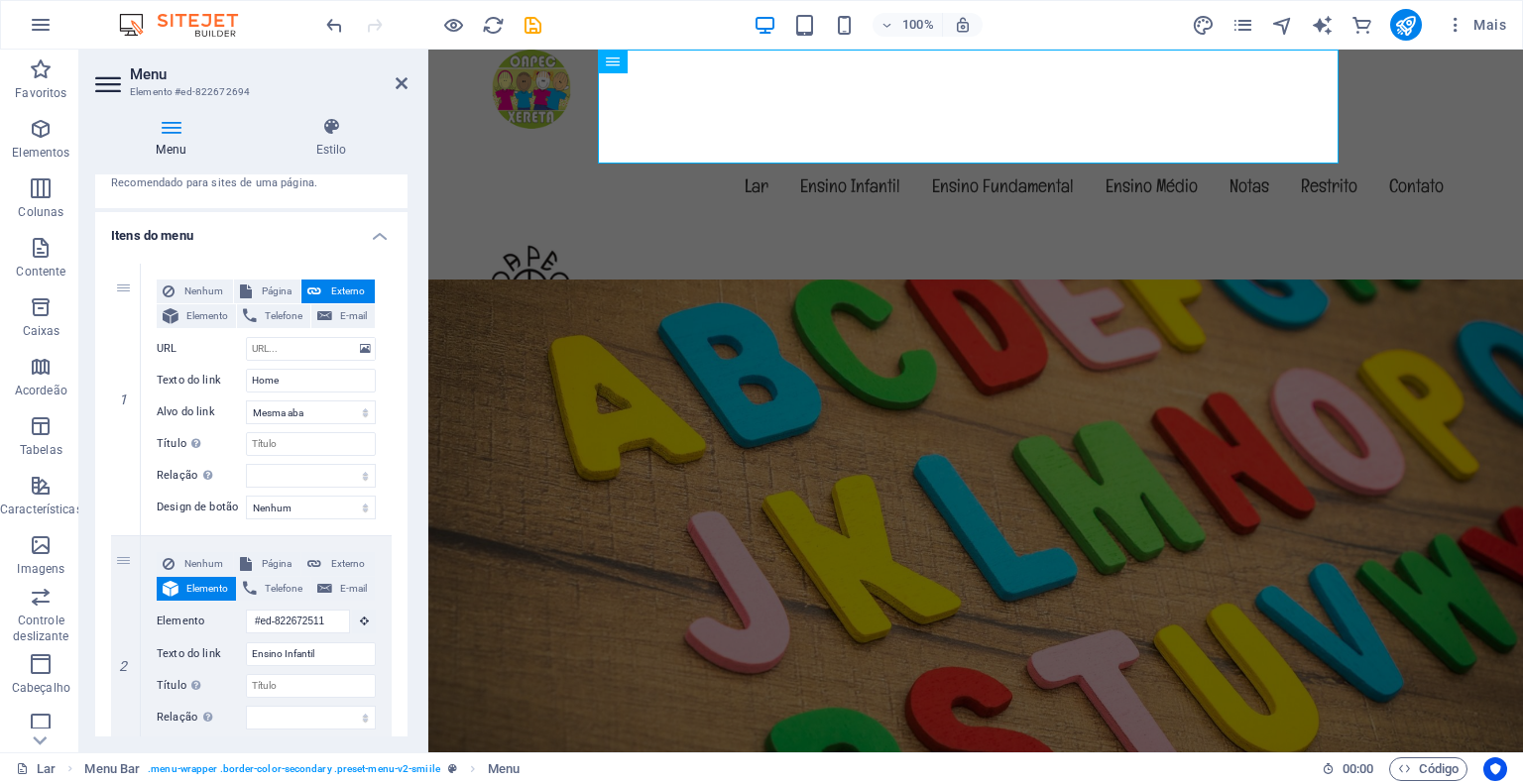click on "URL Telefone E-mail Texto do link Ensino Infantil Alvo do link Nova aba Título" at bounding box center (251, 1125) 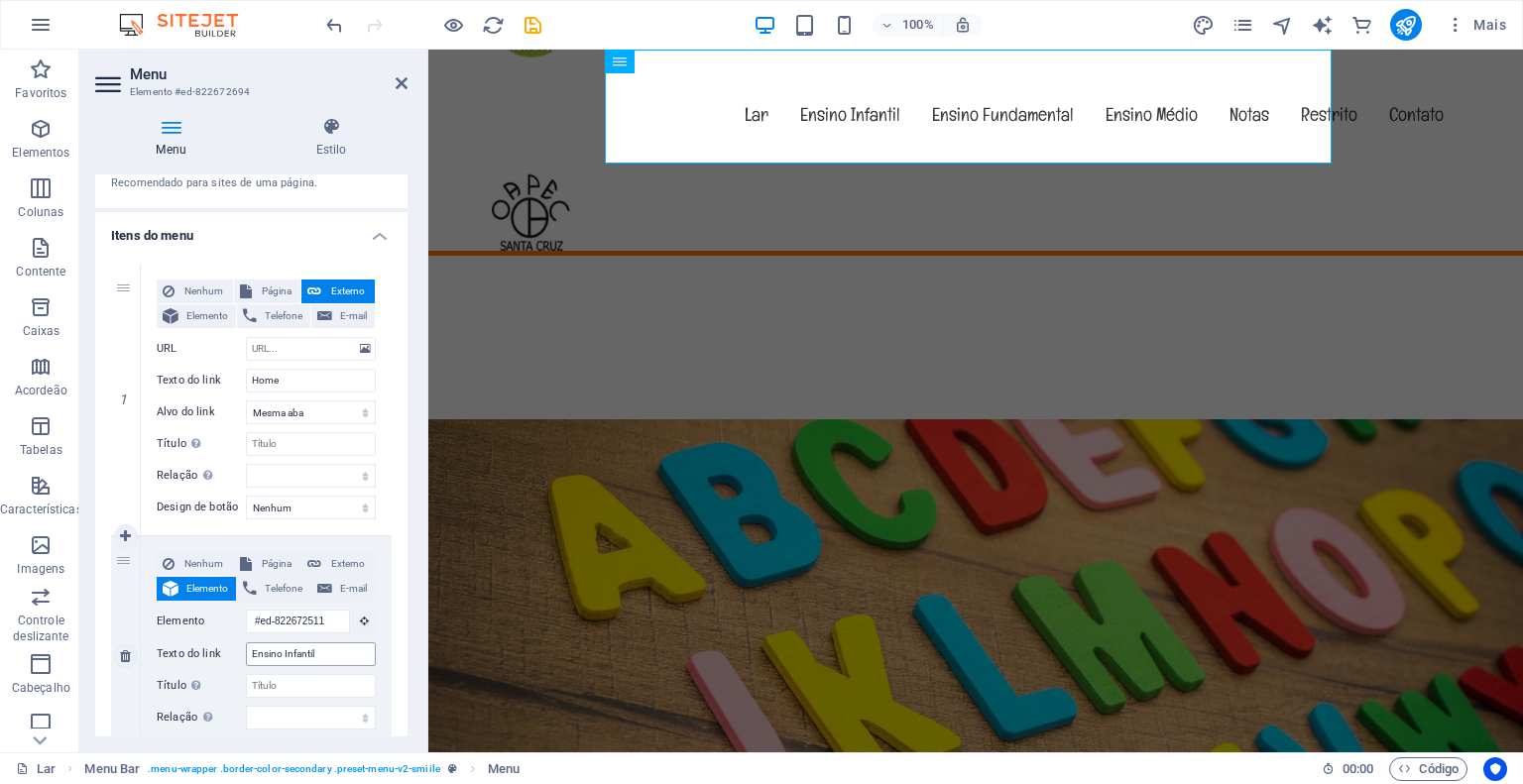 scroll, scrollTop: 0, scrollLeft: 0, axis: both 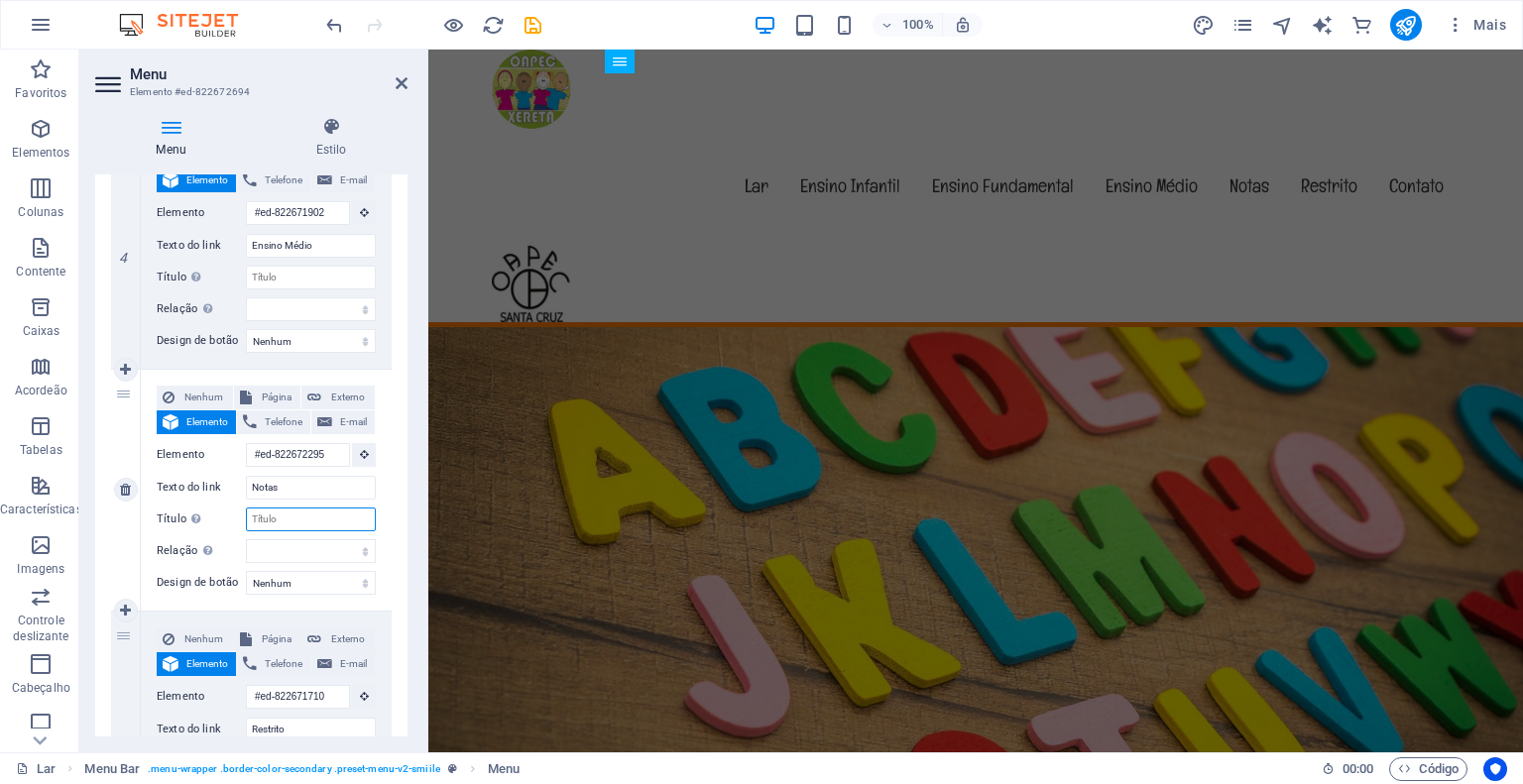 click on "Título A descrição adicional do link não deve ser igual ao texto do link. O título geralmente é exibido como um texto de dica de ferramenta quando o mouse passa sobre o elemento. Deixe em branco se não tiver certeza." at bounding box center [310, 519] 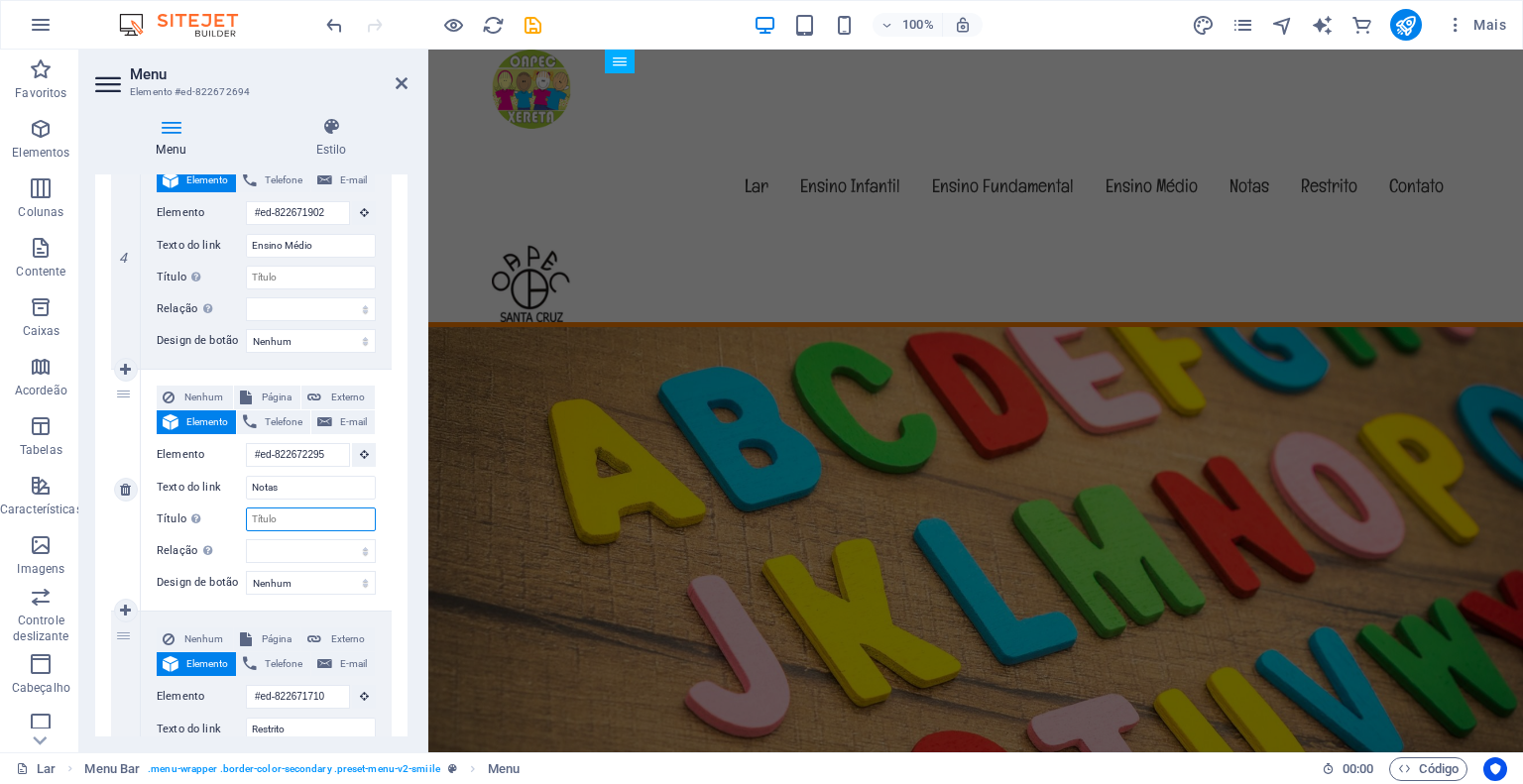 click on "Título A descrição adicional do link não deve ser igual ao texto do link. O título geralmente é exibido como um texto de dica de ferramenta quando o mouse passa sobre o elemento. Deixe em branco se não tiver certeza." at bounding box center (310, 519) 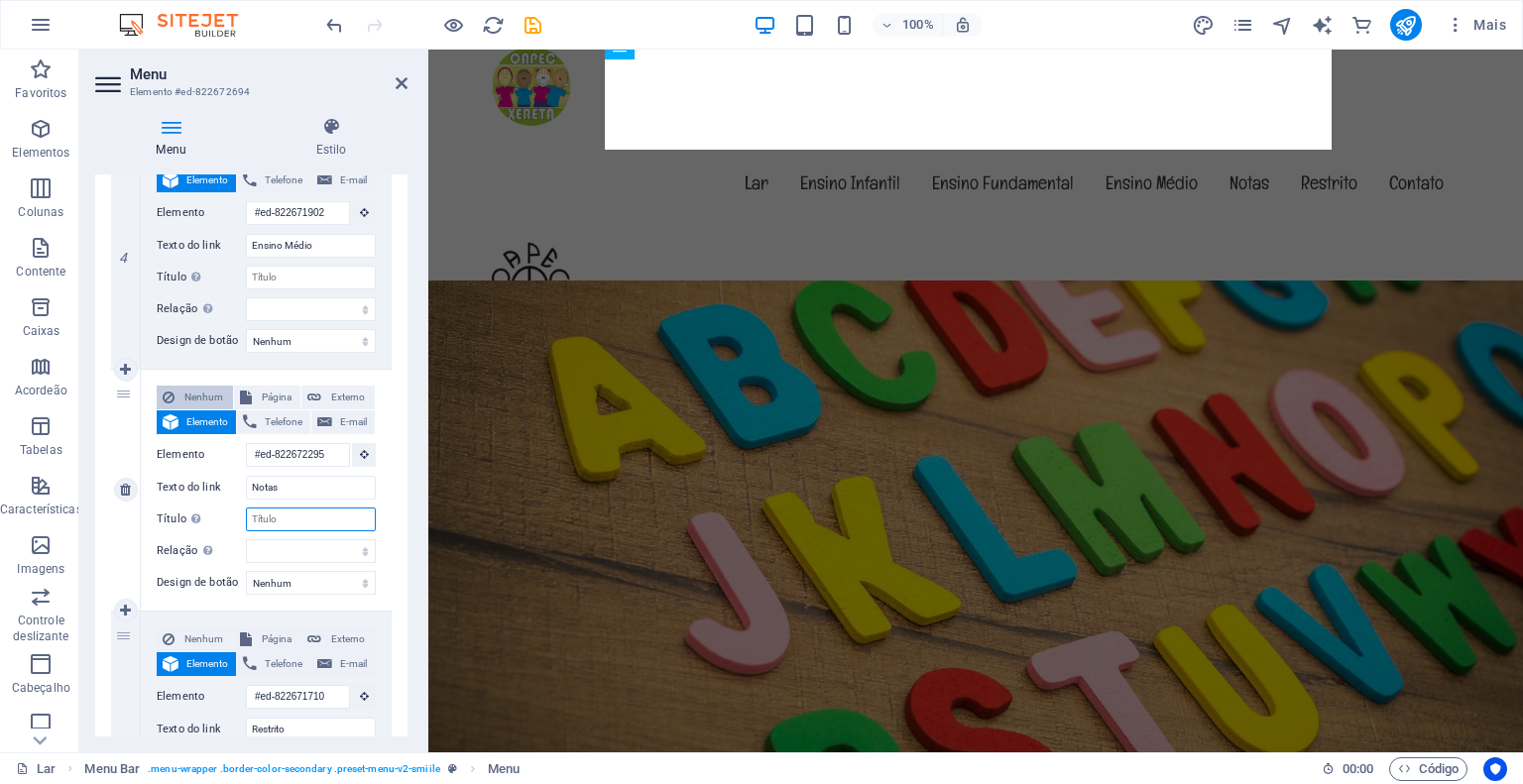 scroll, scrollTop: 0, scrollLeft: 0, axis: both 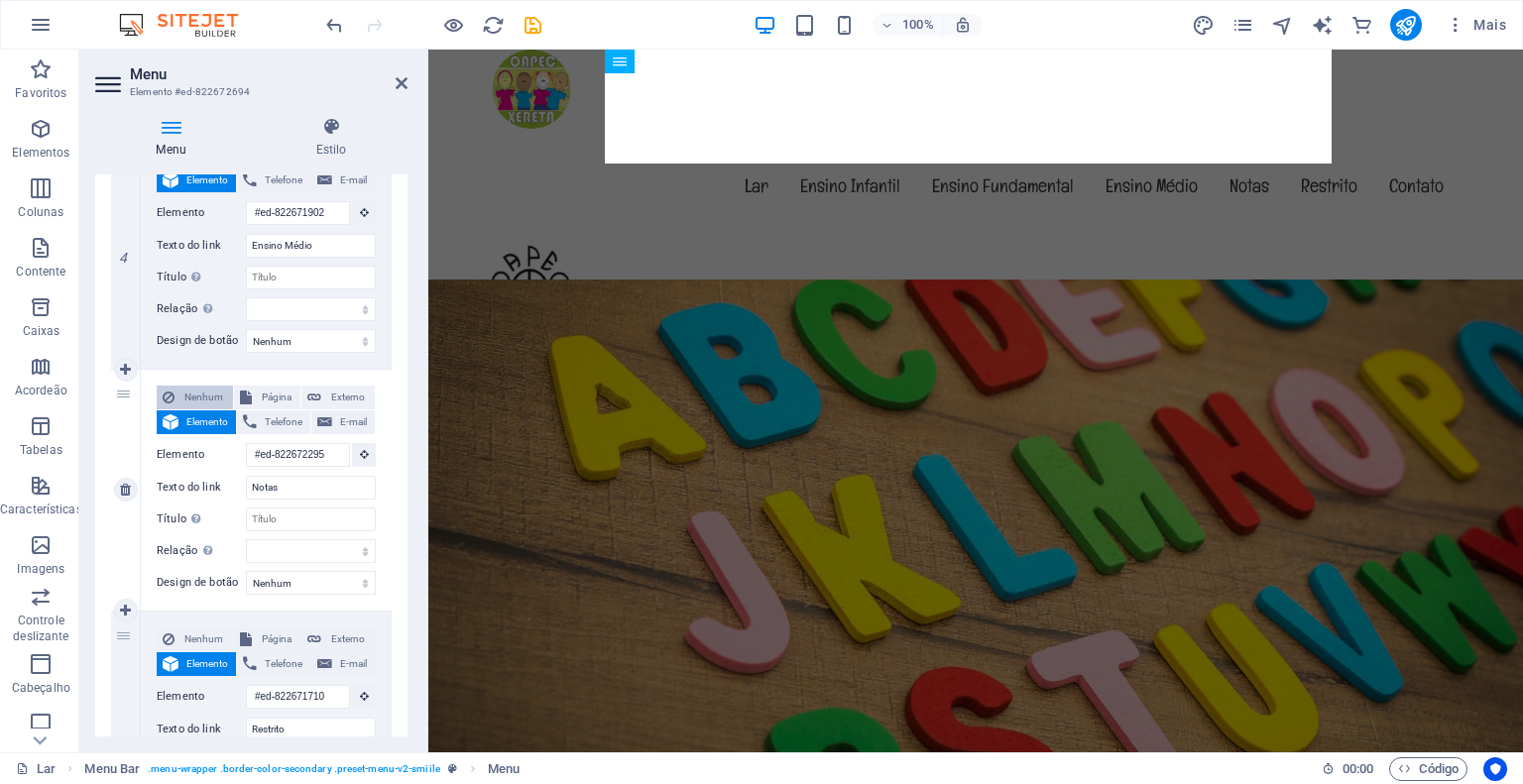 click on "Nenhum" at bounding box center [203, 396] 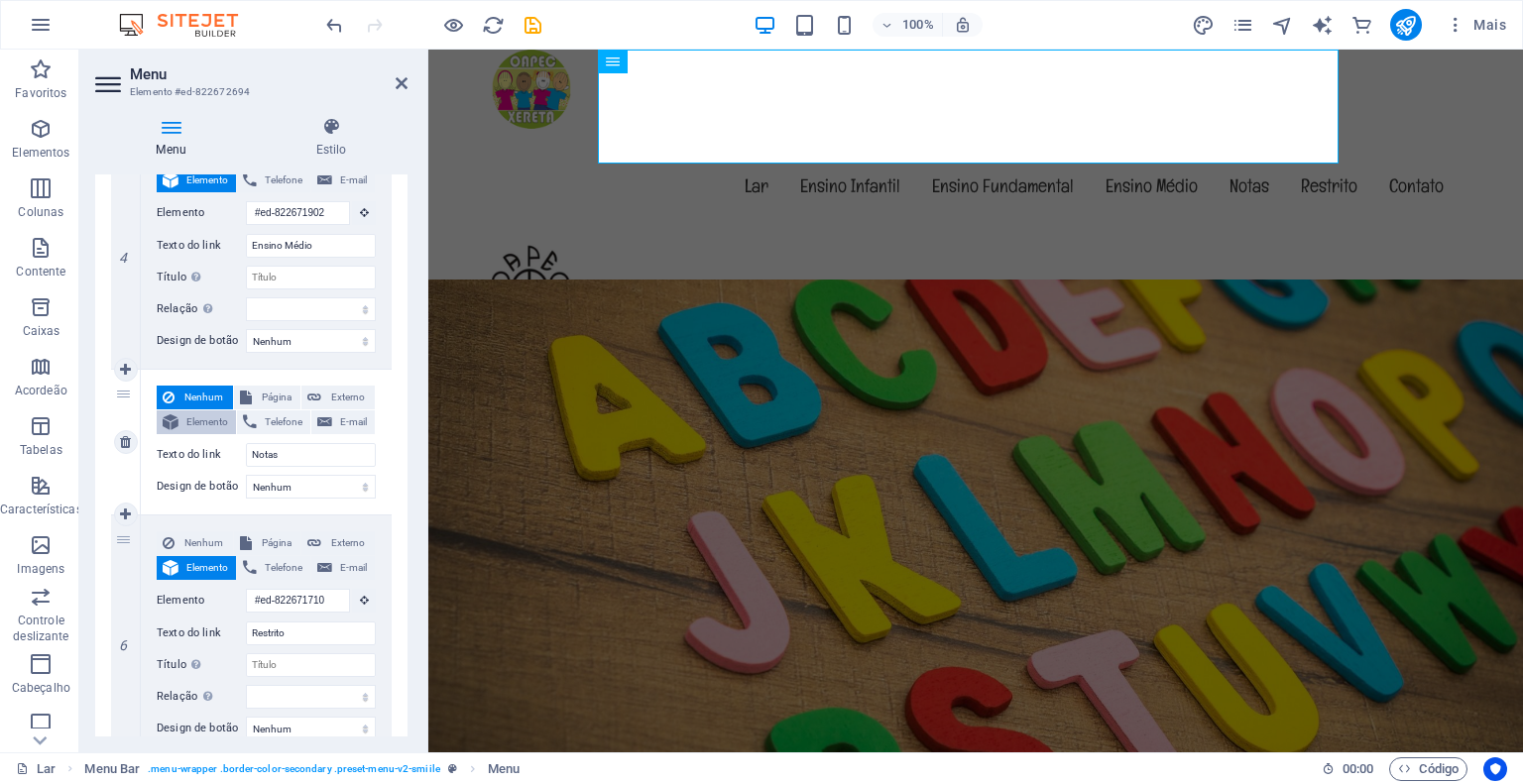 click on "Elemento" at bounding box center [207, 421] 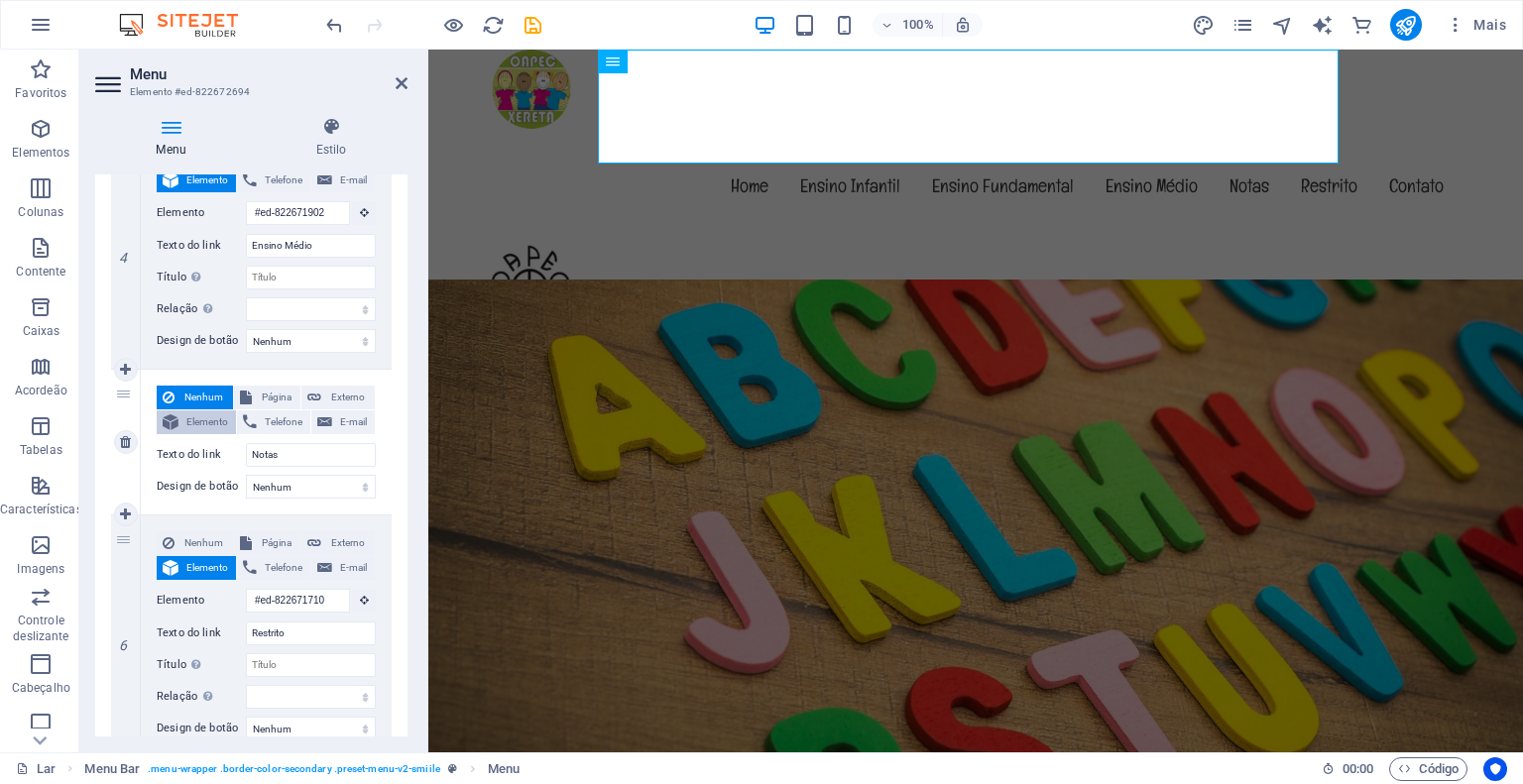 scroll, scrollTop: 0, scrollLeft: 2, axis: horizontal 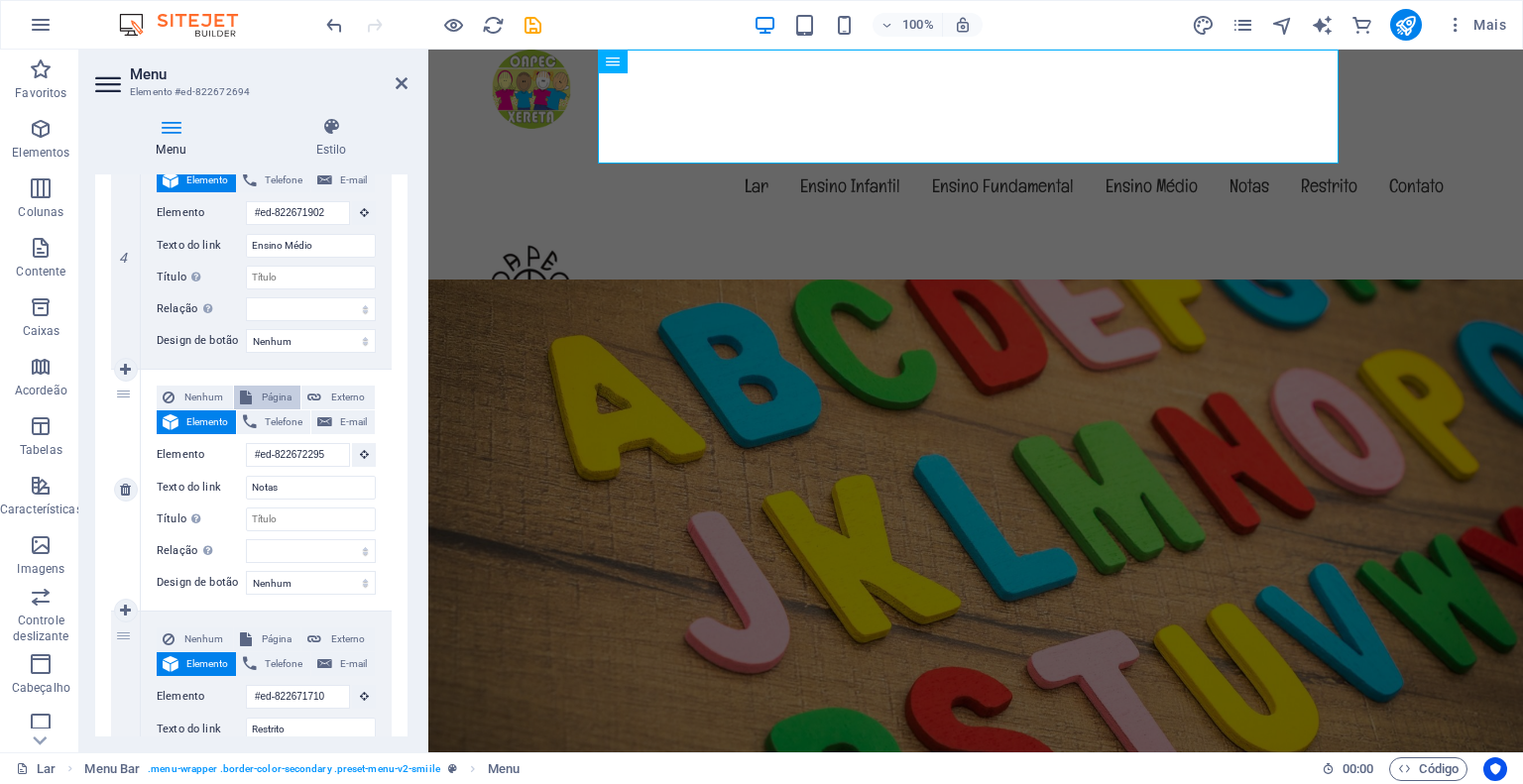 click on "Página" at bounding box center [277, 396] 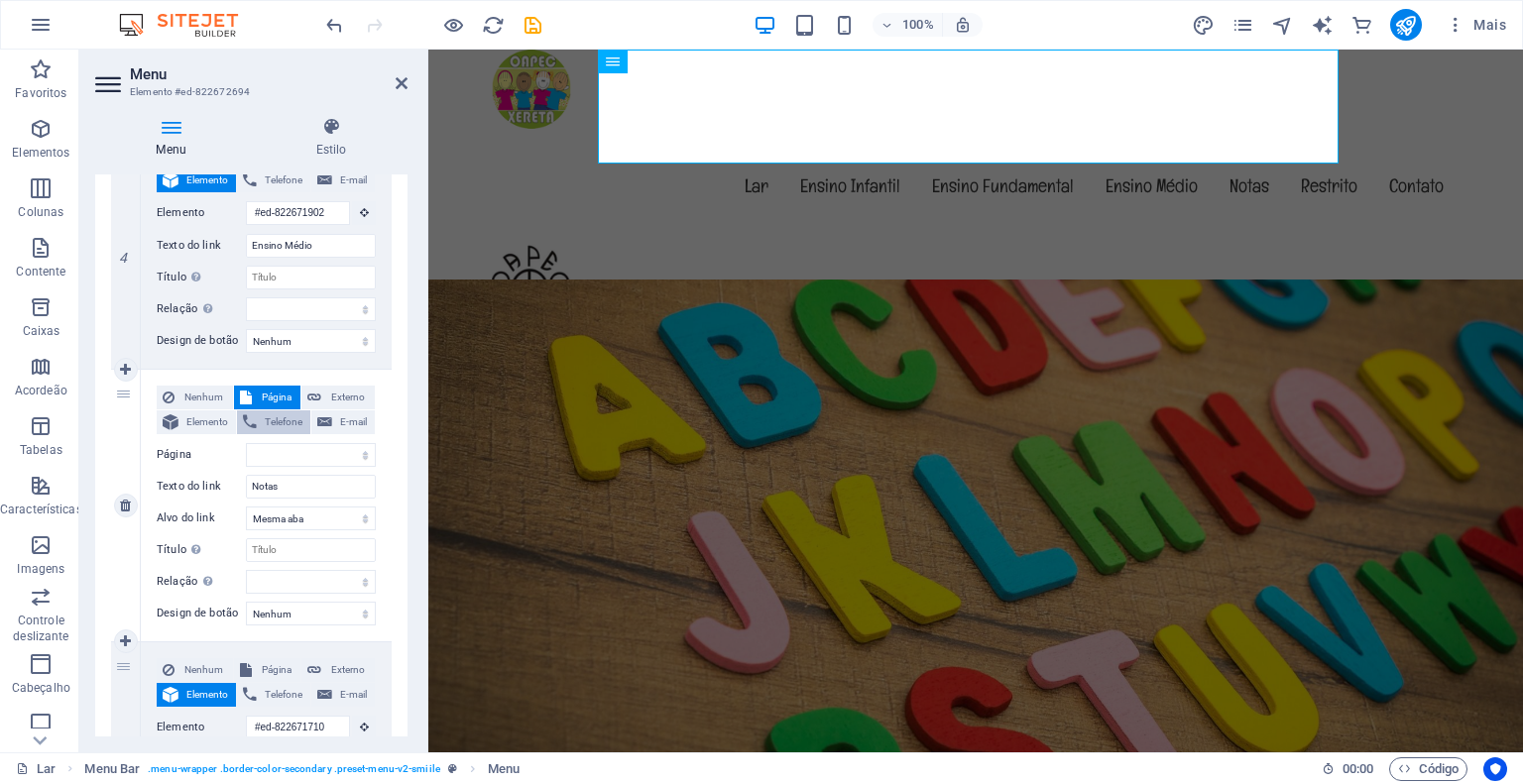 click on "Telefone" at bounding box center [284, 421] 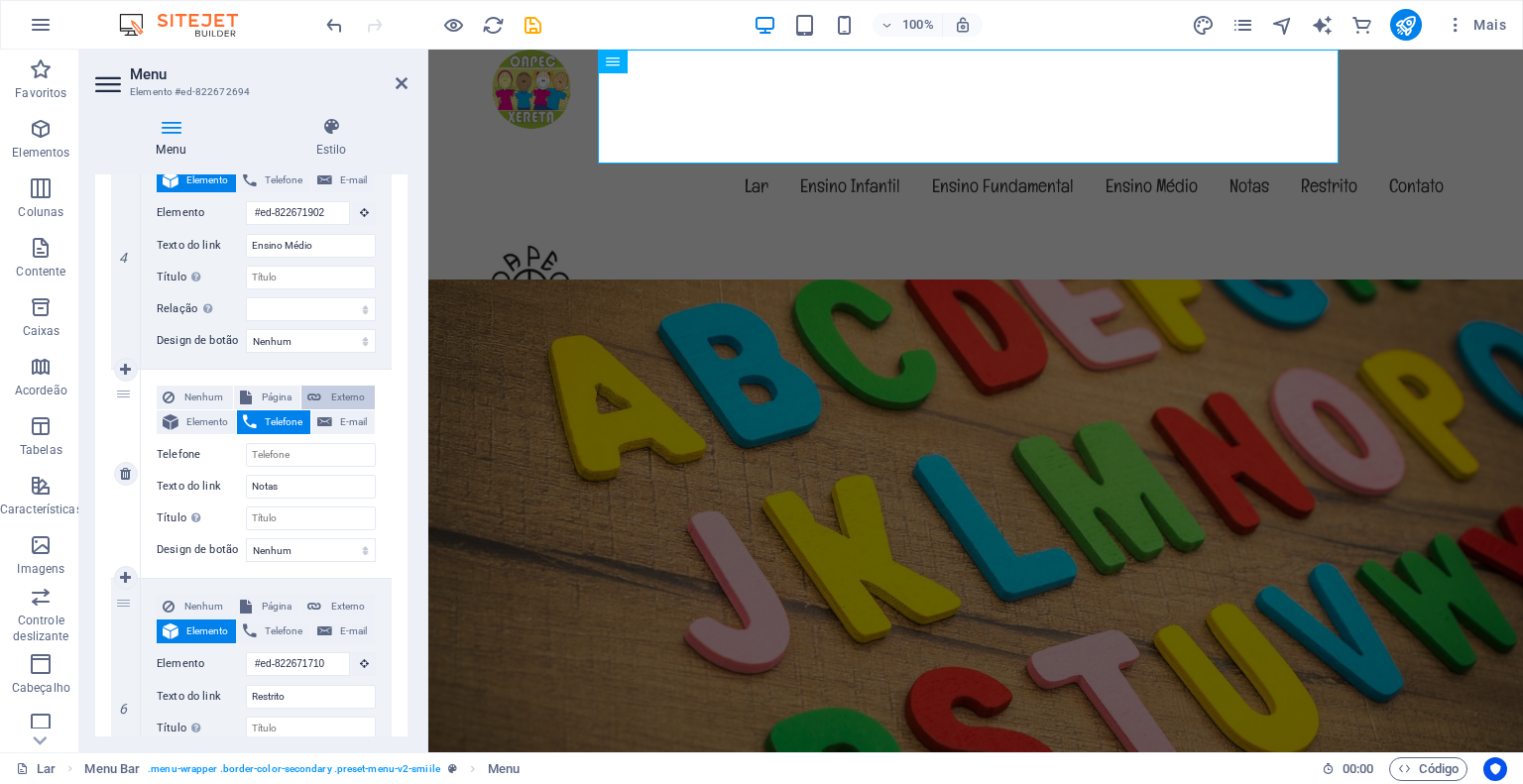 click on "Externo" at bounding box center (348, 396) 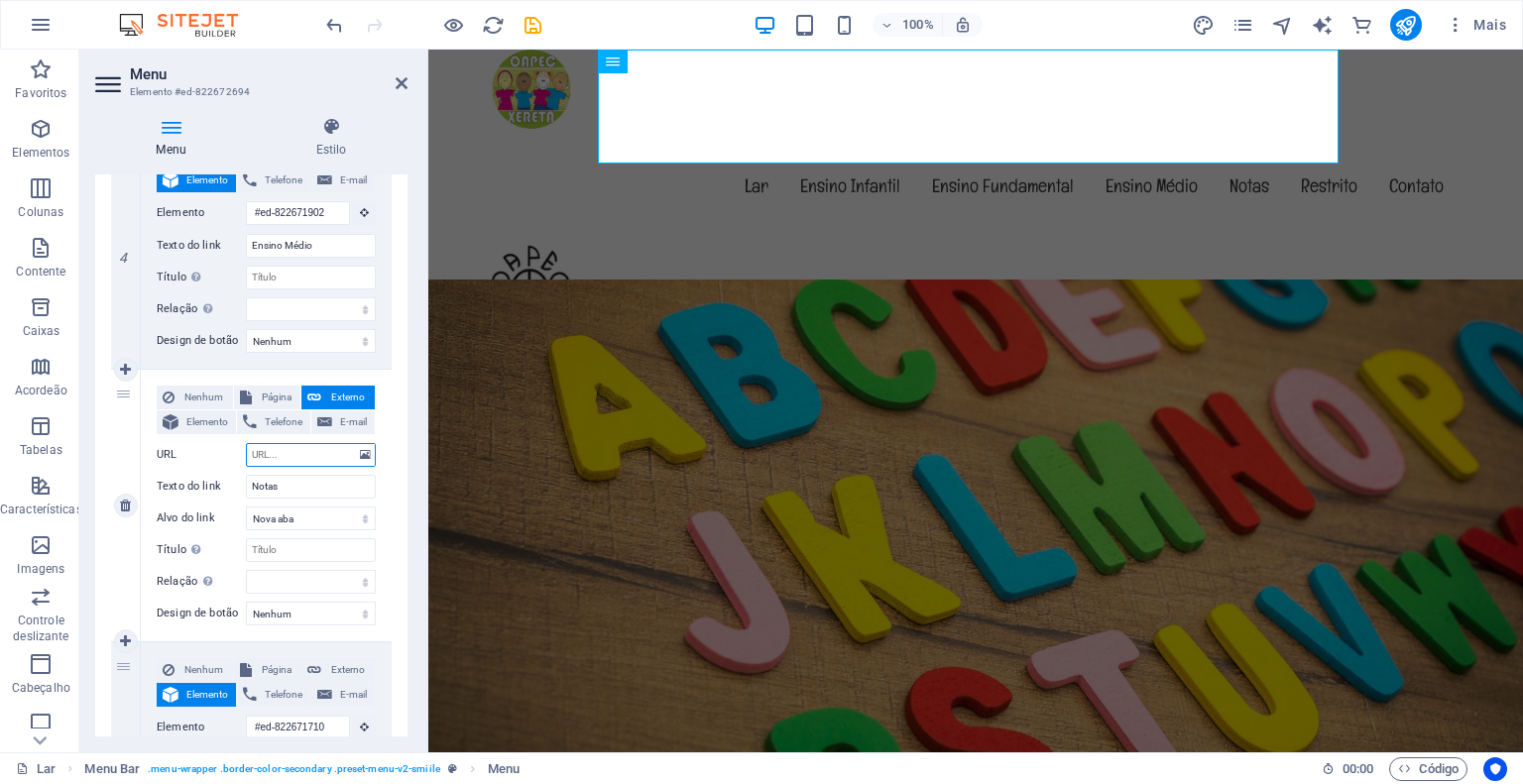 click on "URL" at bounding box center [310, 455] 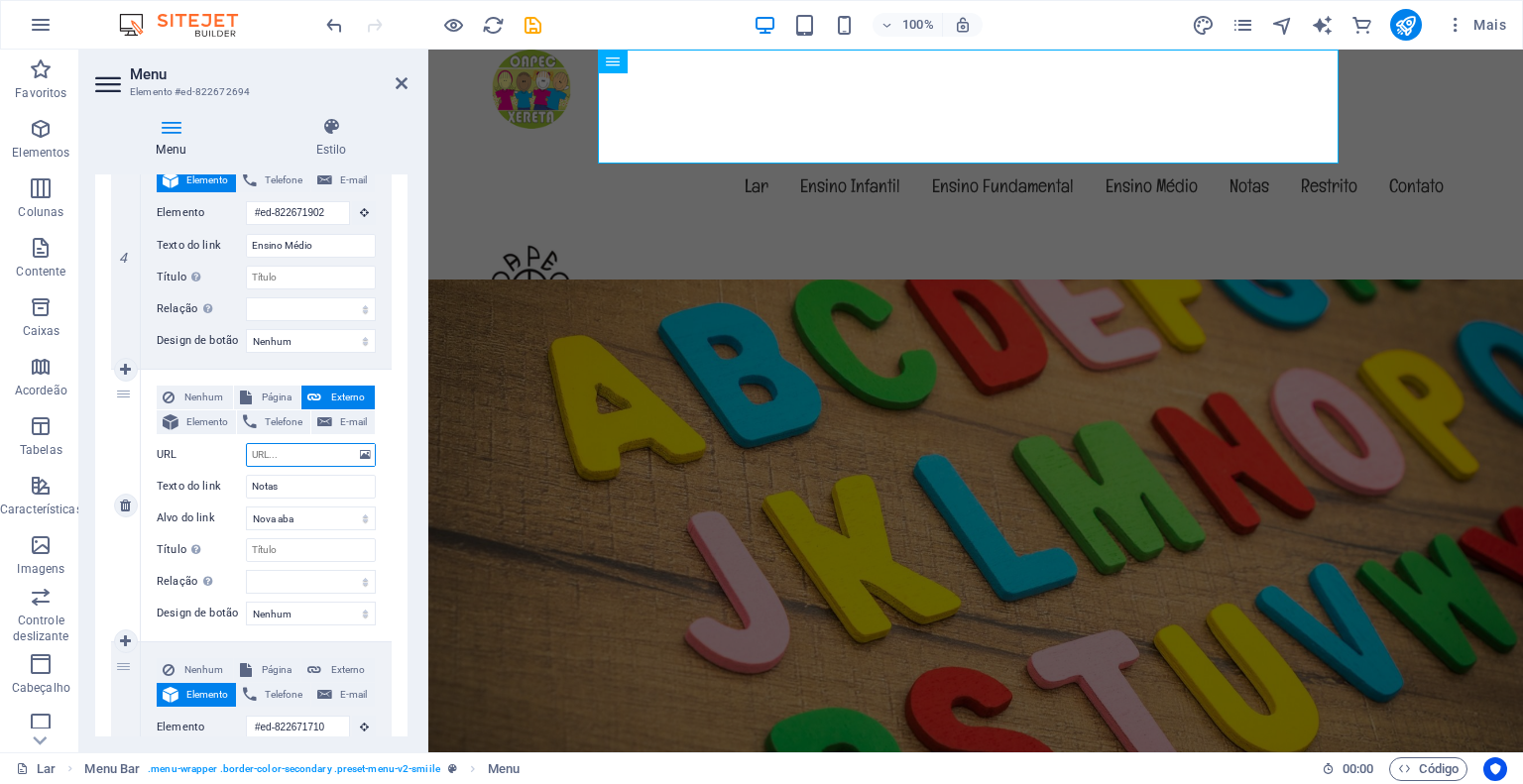 paste on "http://[IP_ADDRESS]/school/notas" 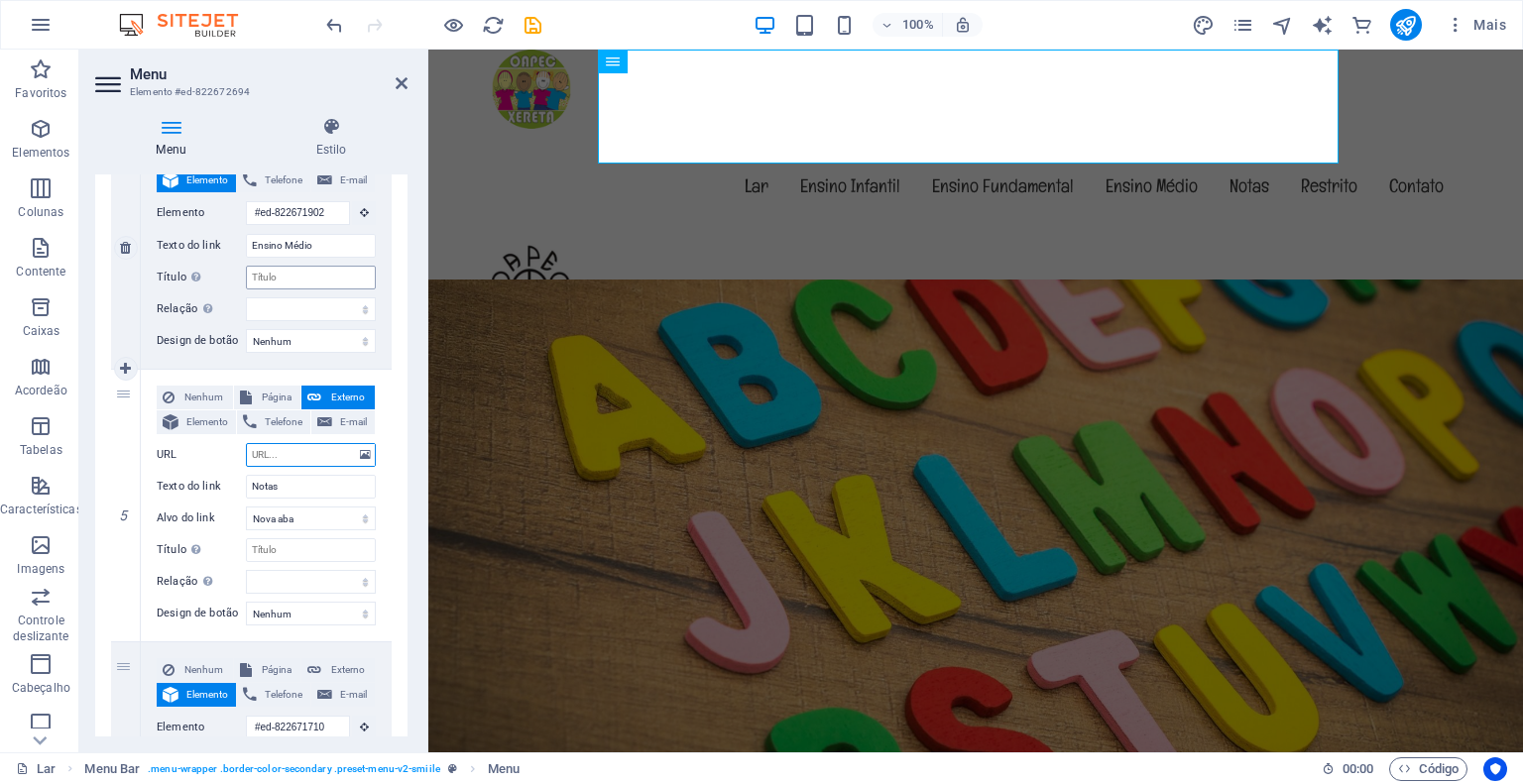 type on "http://[IP_ADDRESS]/school/notas" 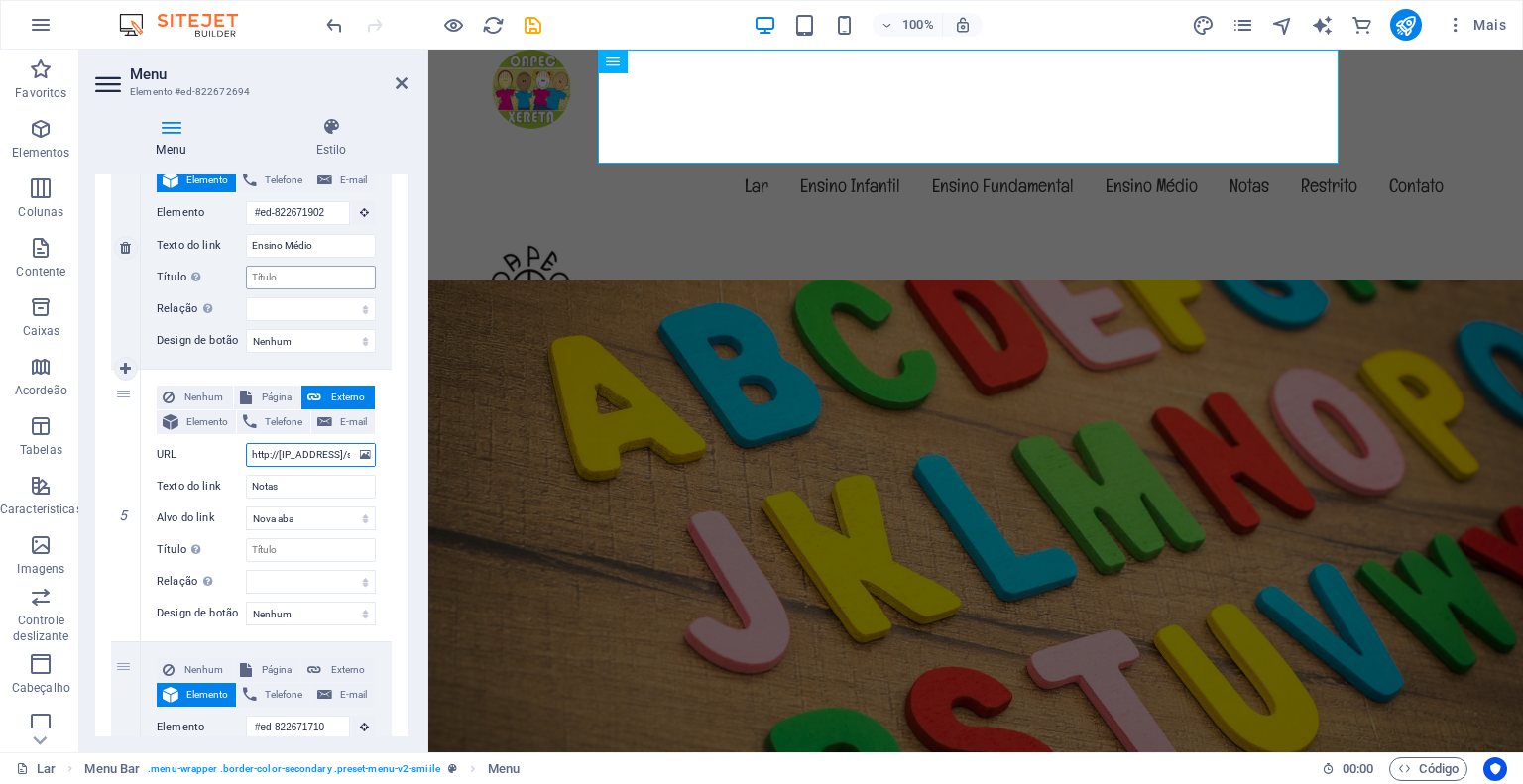 scroll, scrollTop: 0, scrollLeft: 82, axis: horizontal 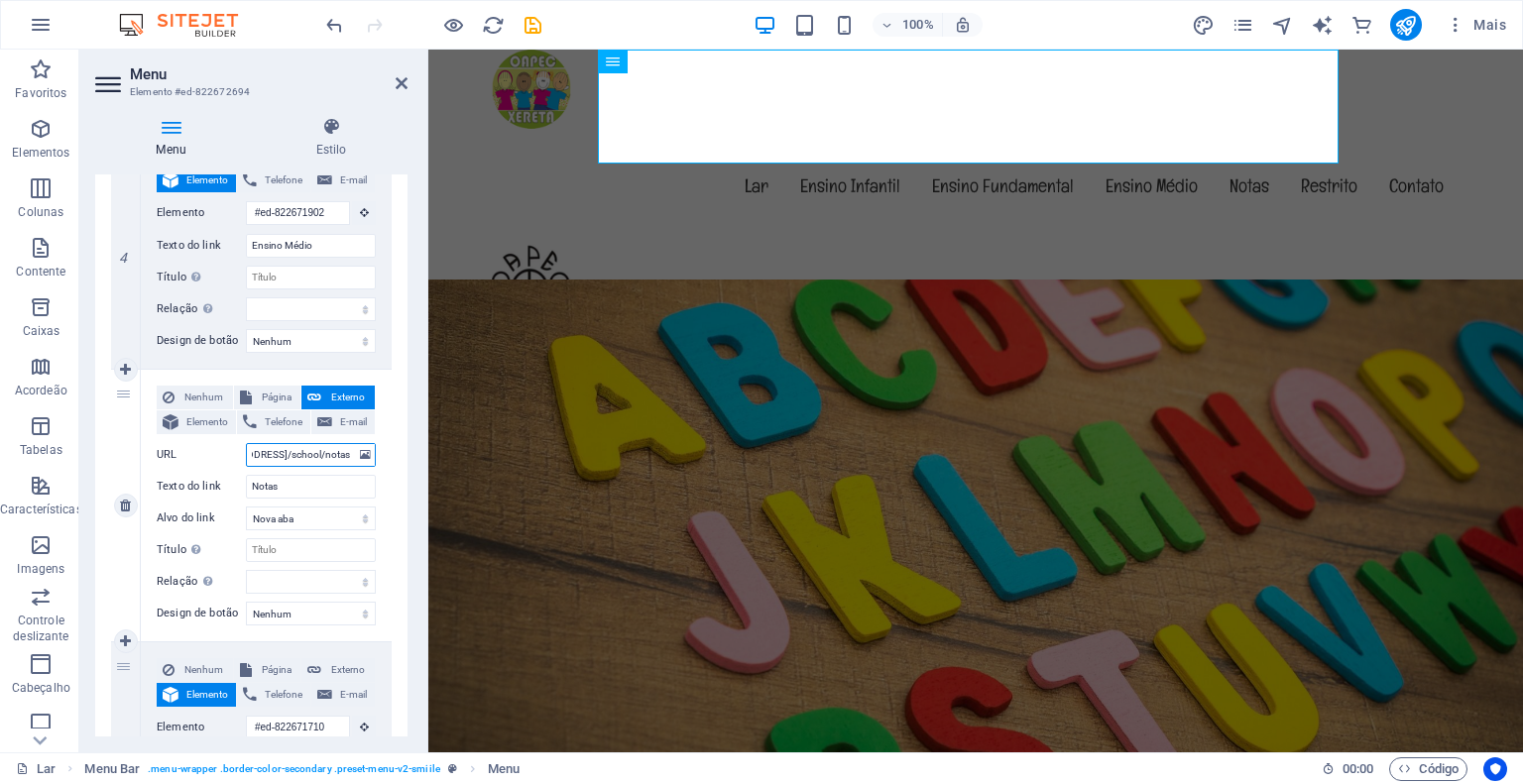 select 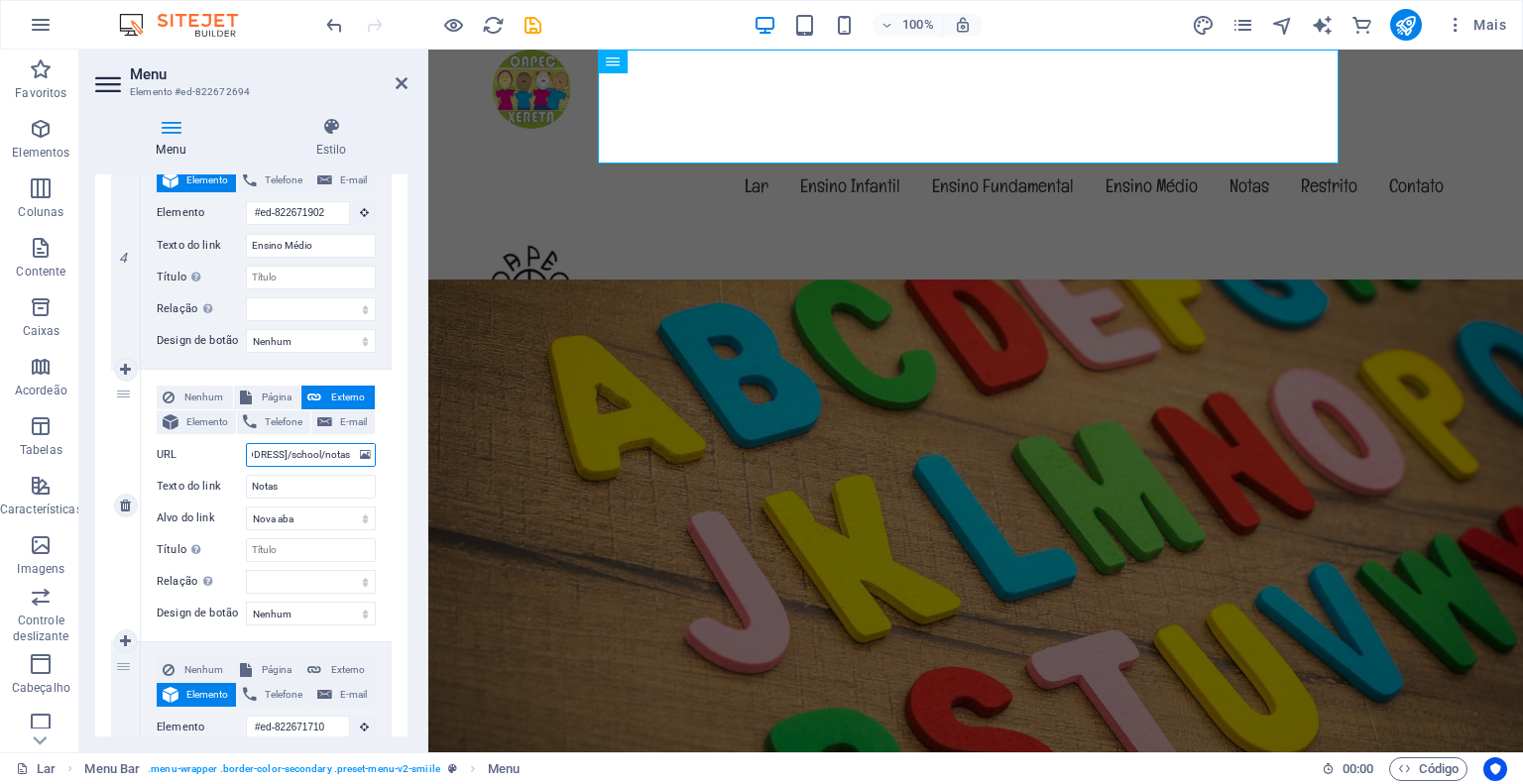type on "http://[IP_ADDRESS]/school/notas" 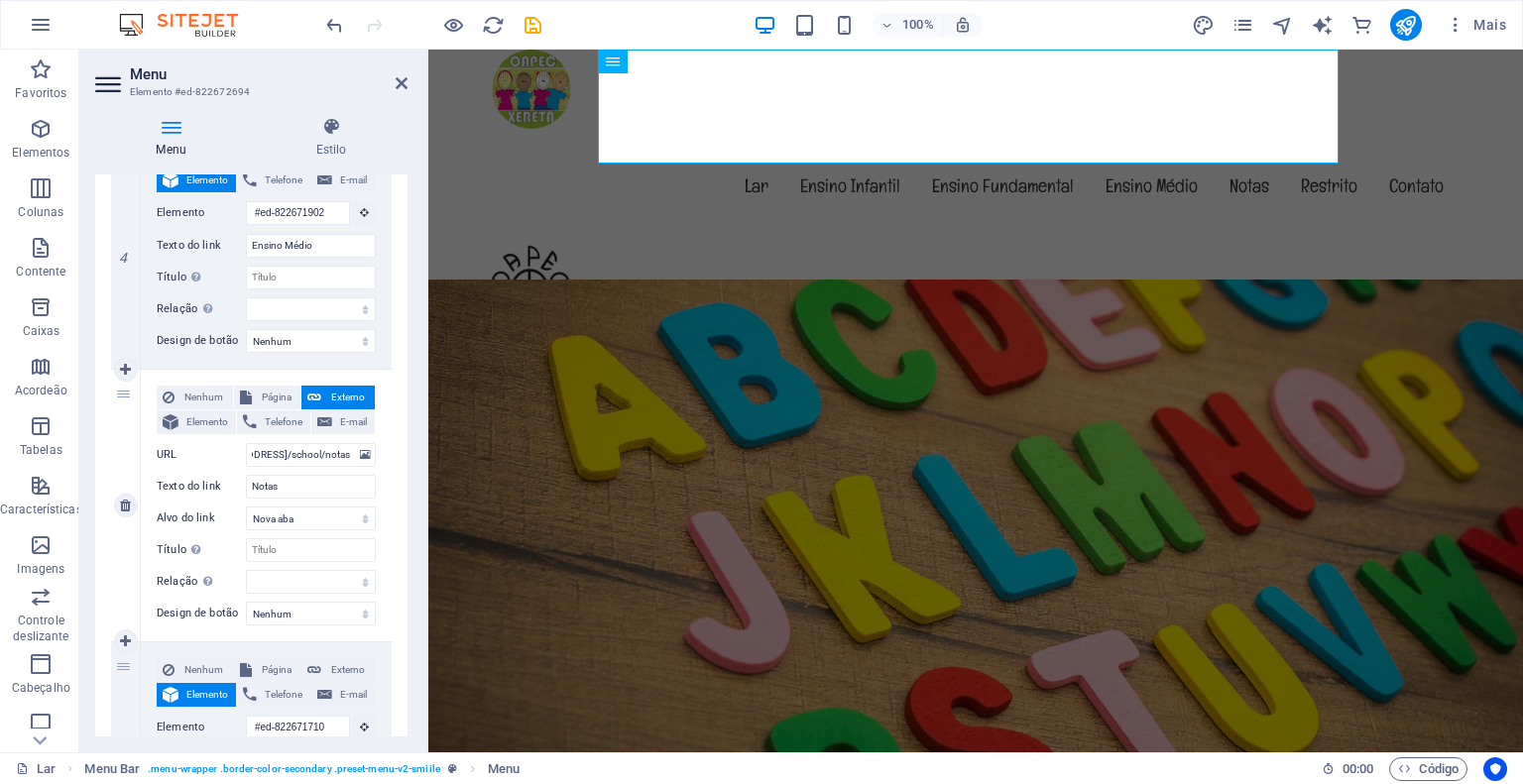 scroll, scrollTop: 0, scrollLeft: 0, axis: both 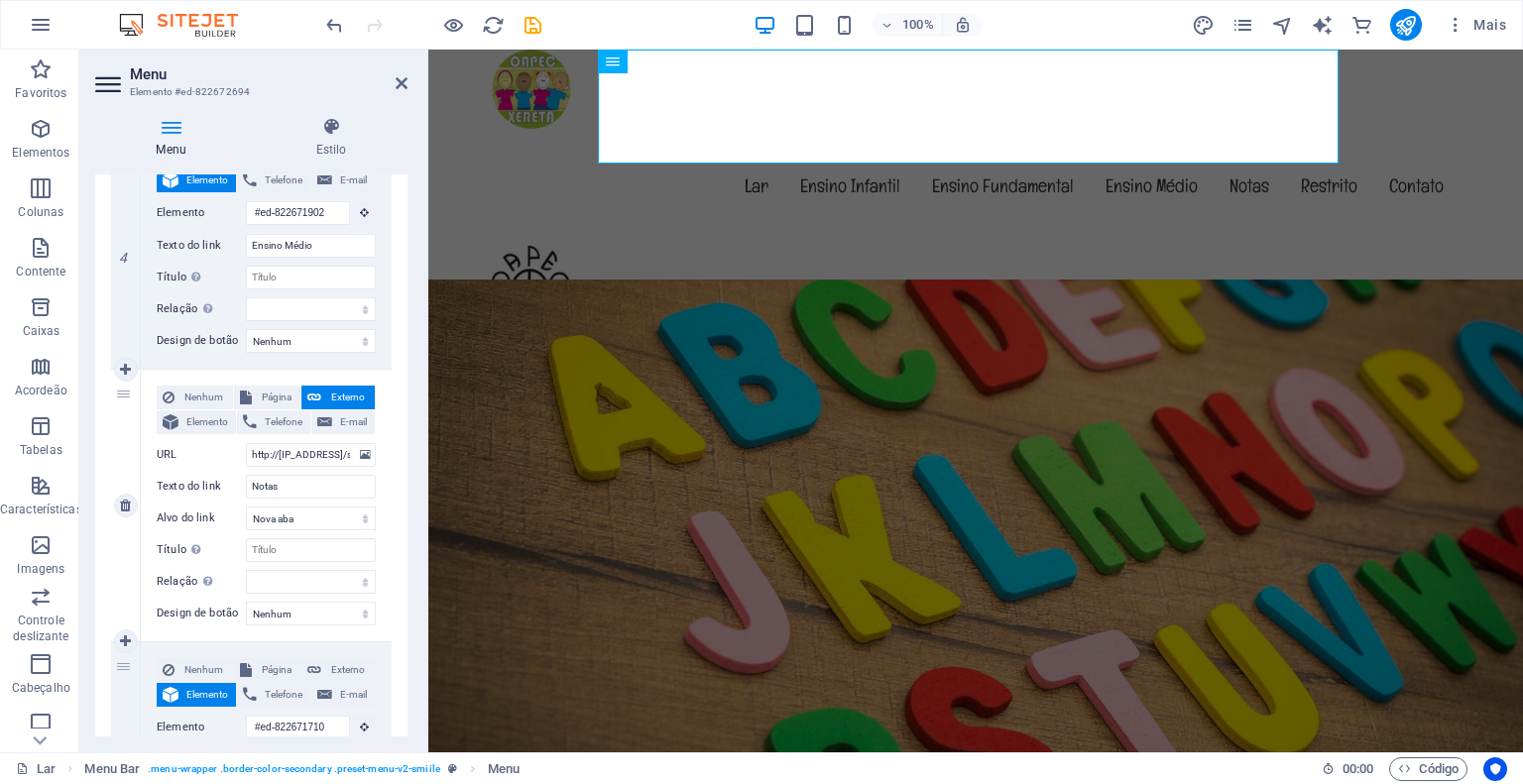 click on "URL http://[IP_ADDRESS]/school/notas Telefone E-mail Texto do link Notas Alvo do link Nova aba Mesma aba Sobreposição Título A descrição adicional do link não deve ser igual ao texto do link. O título geralmente é exibido como um texto de dica de ferramenta quando o mouse passa sobre o elemento. Deixe em branco se não tiver certeza. Relação Define a  relação deste link com o destino do link  . Por exemplo, o valor "nofollow" instrui os mecanismos de busca a não seguirem o link. Pode ser deixado em branco. alternar autor marcador de página externo ajuda licença próximo nofollow noreferrer noopener anterior procurar marcação Design de botão Nenhum Padrão Primário Secundário" at bounding box center [266, 505] 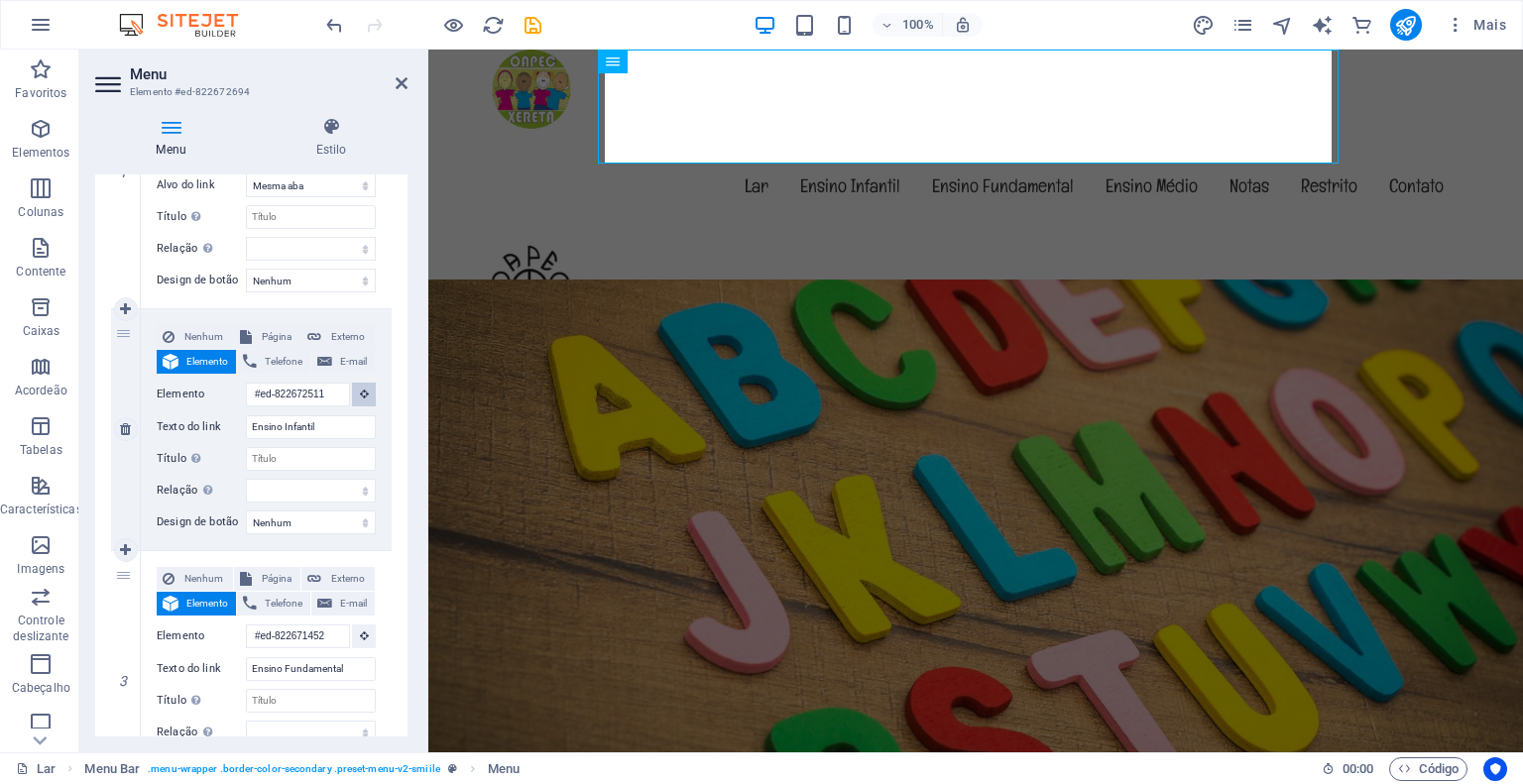 scroll, scrollTop: 297, scrollLeft: 0, axis: vertical 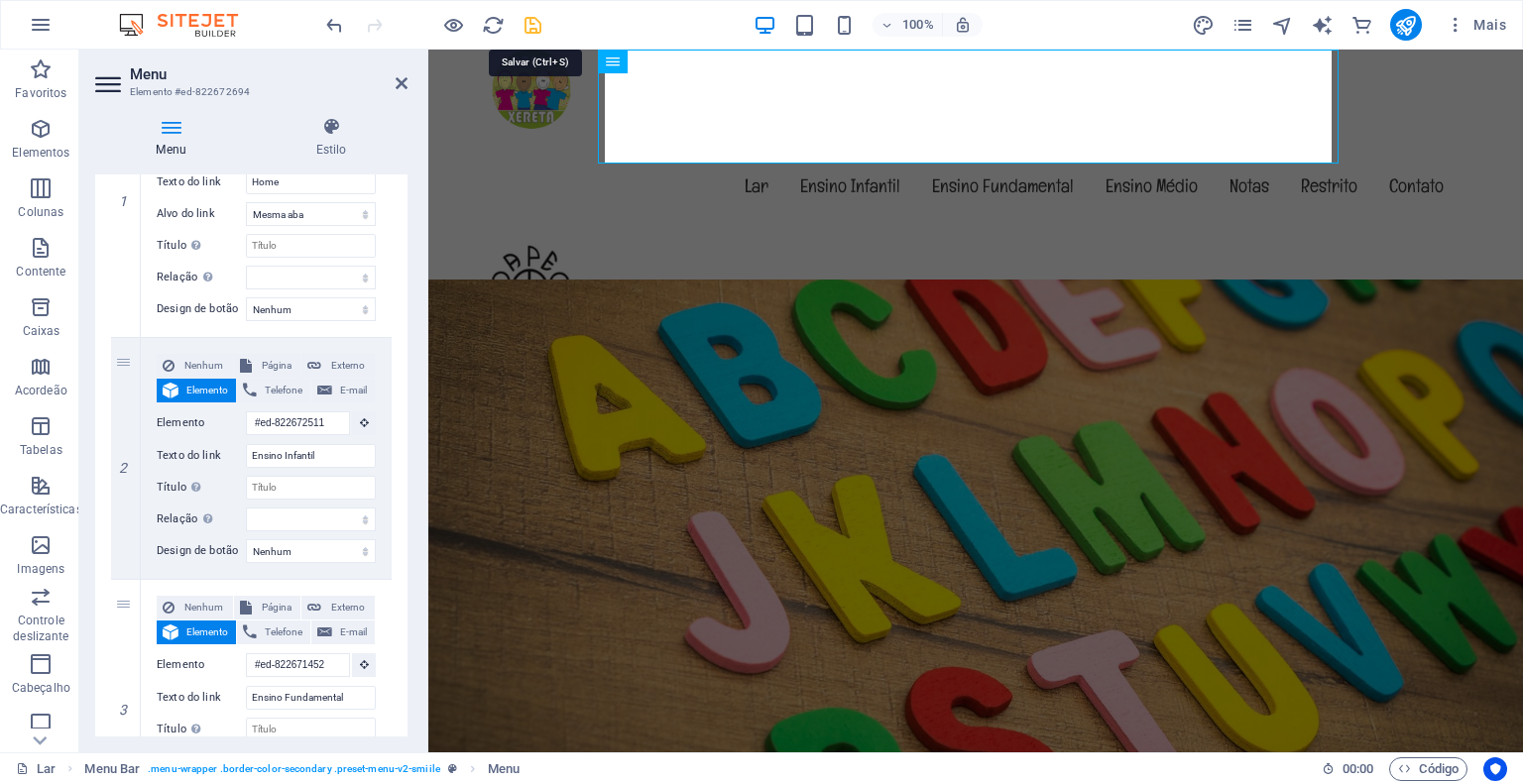click at bounding box center [532, 25] 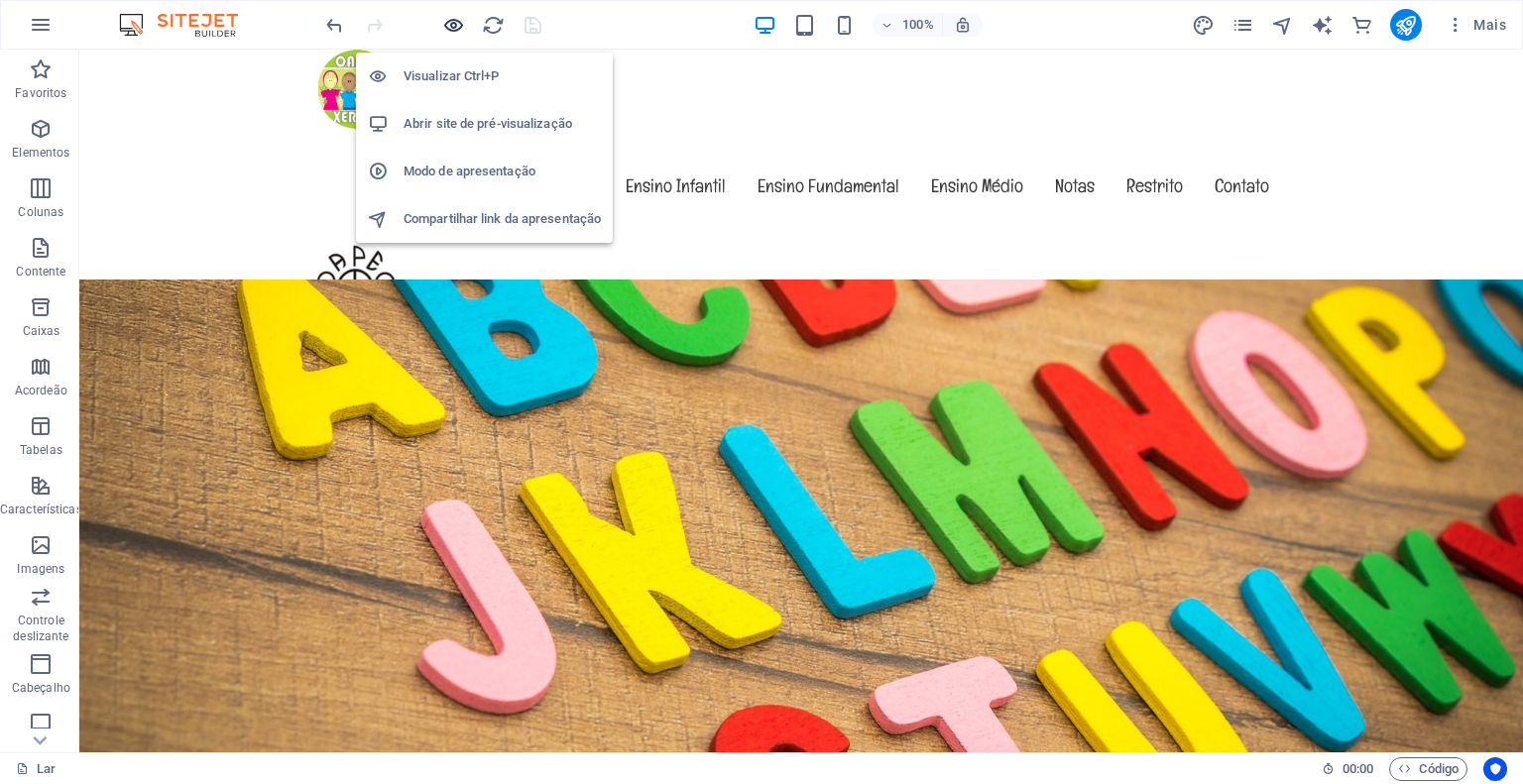 click at bounding box center (453, 25) 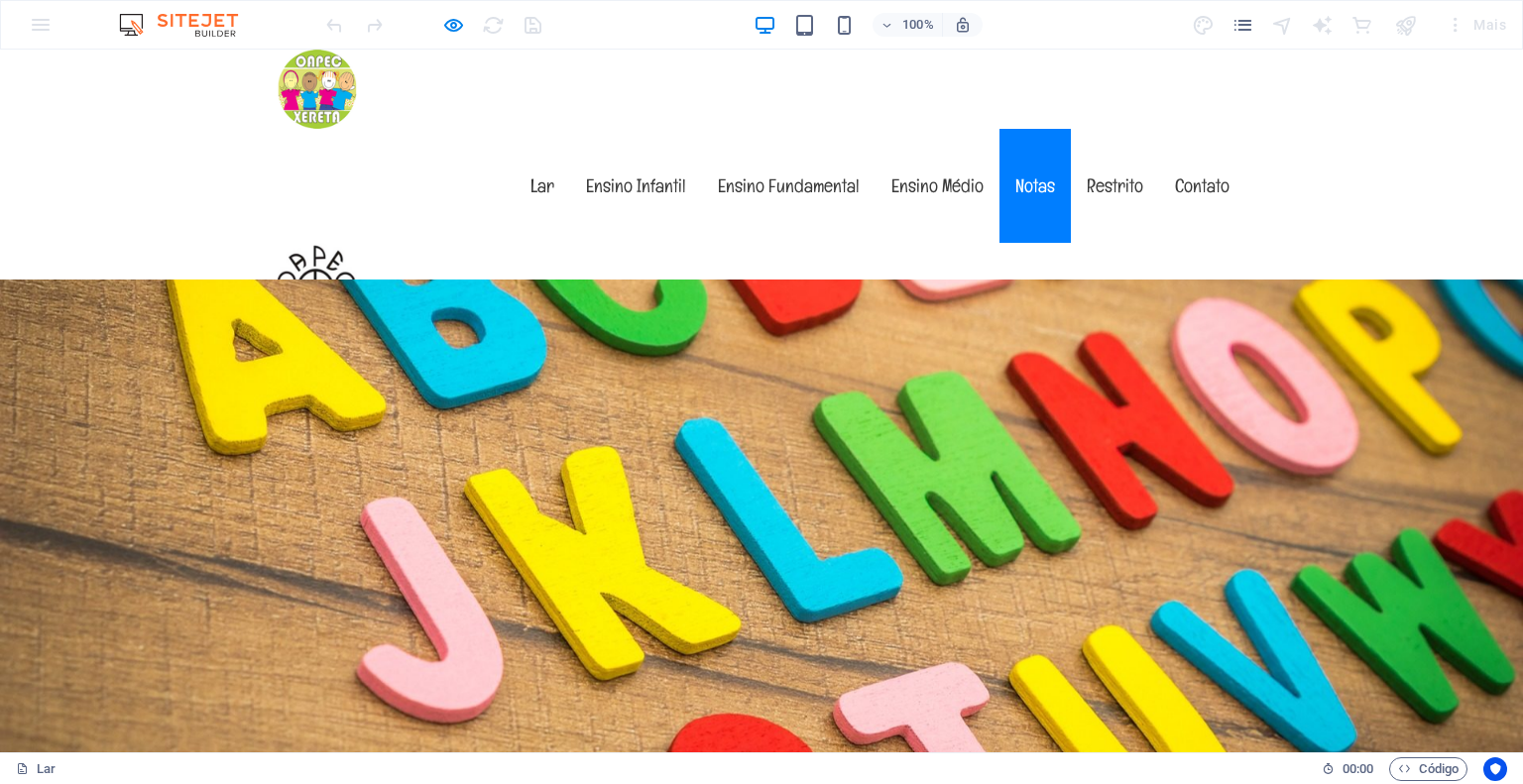 click on "Notas" at bounding box center (1035, 185) 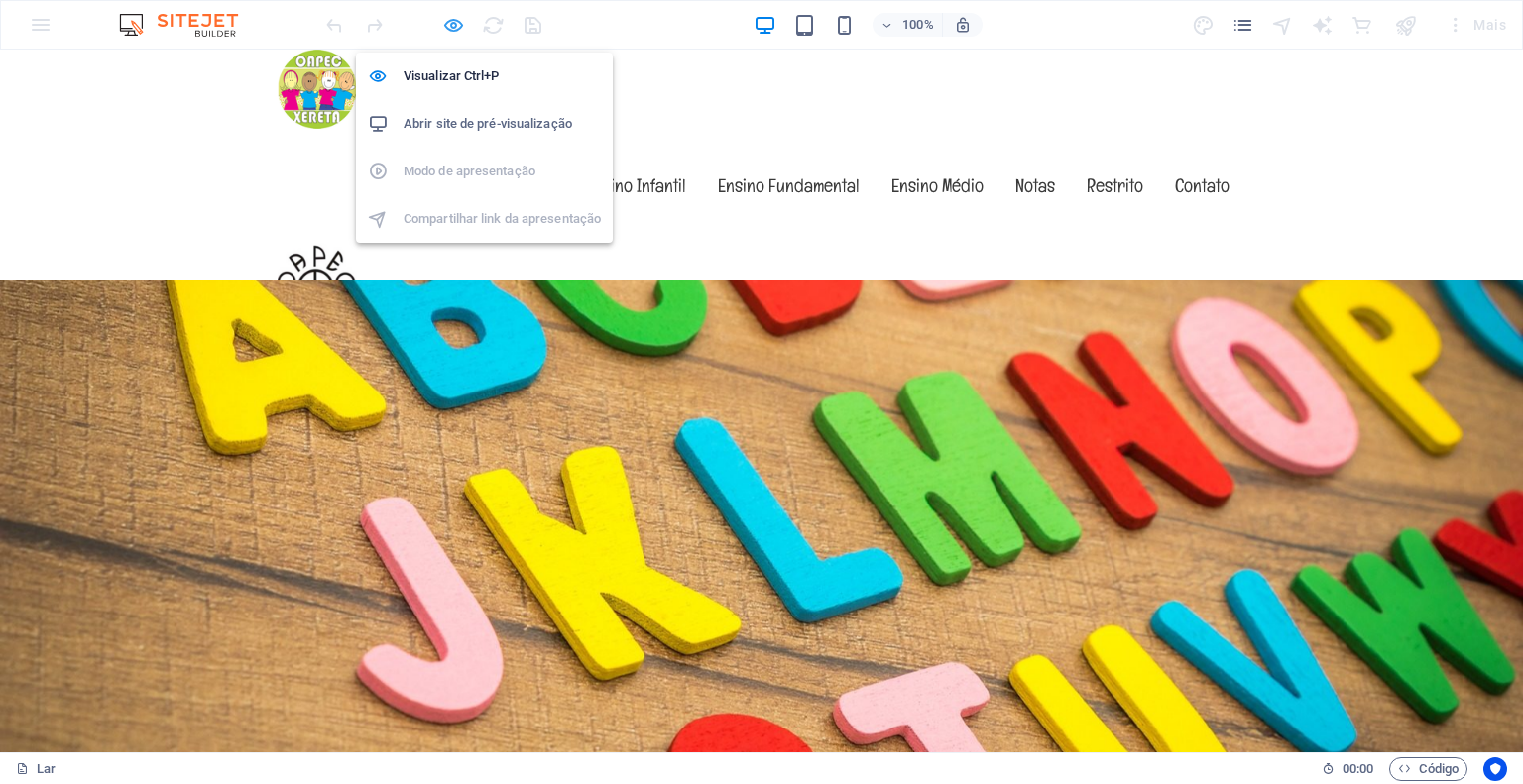 click at bounding box center [453, 25] 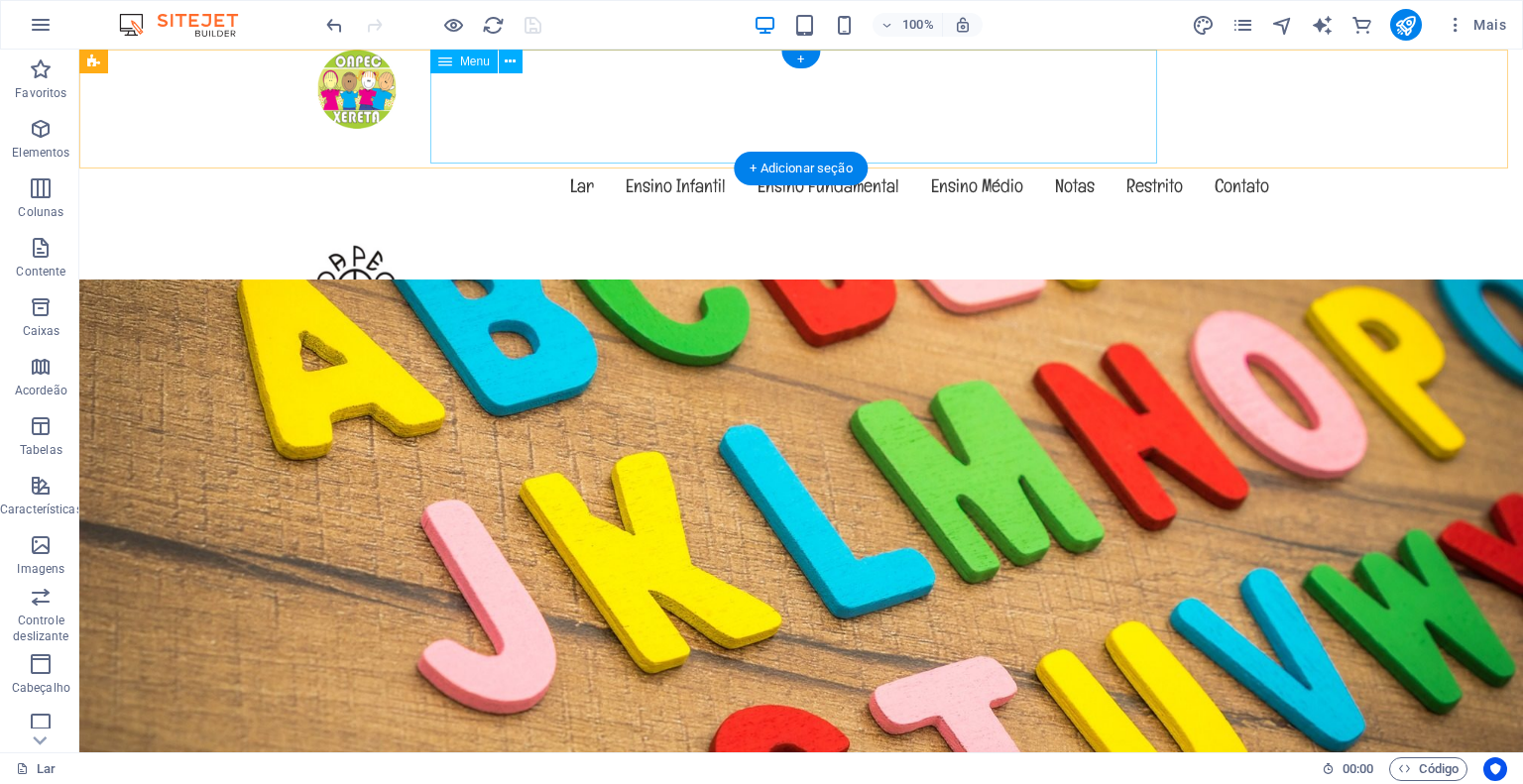click on "Lar Ensino Infantil Ensino Fundamental Ensino Médio Notas Restrito Contato" at bounding box center (801, 185) 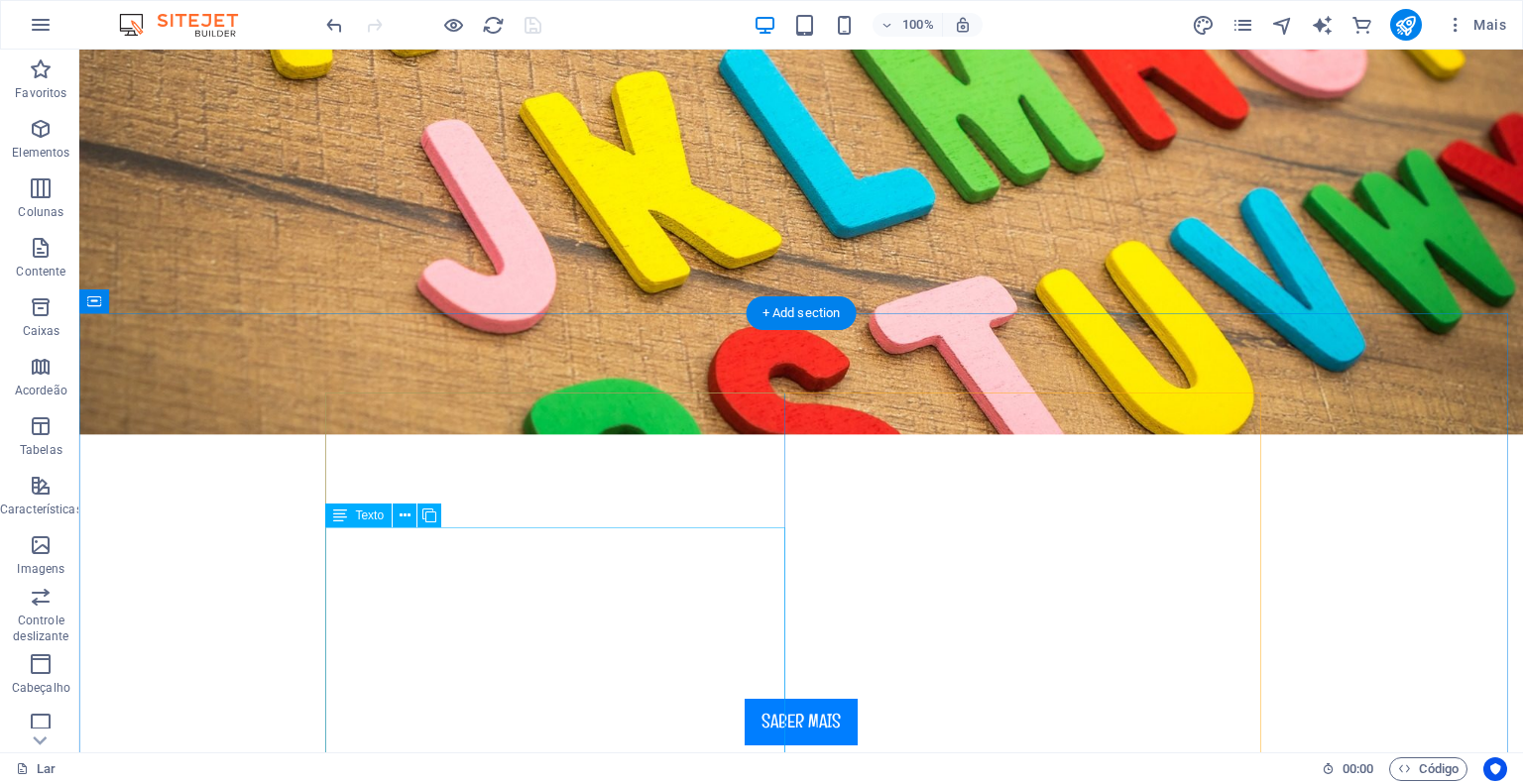 scroll, scrollTop: 0, scrollLeft: 0, axis: both 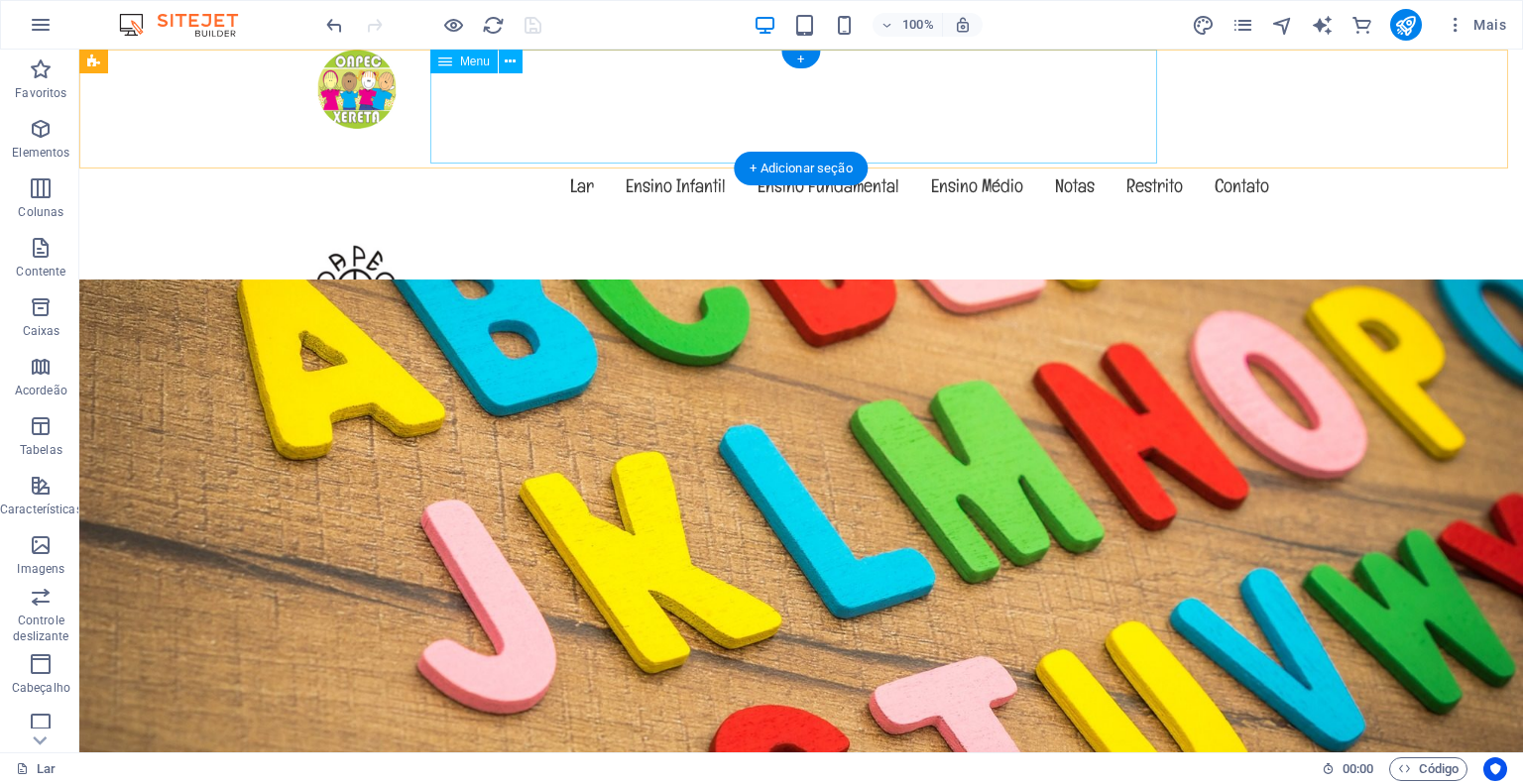click on "Lar Ensino Infantil Ensino Fundamental Ensino Médio Notas Restrito Contato" at bounding box center (801, 185) 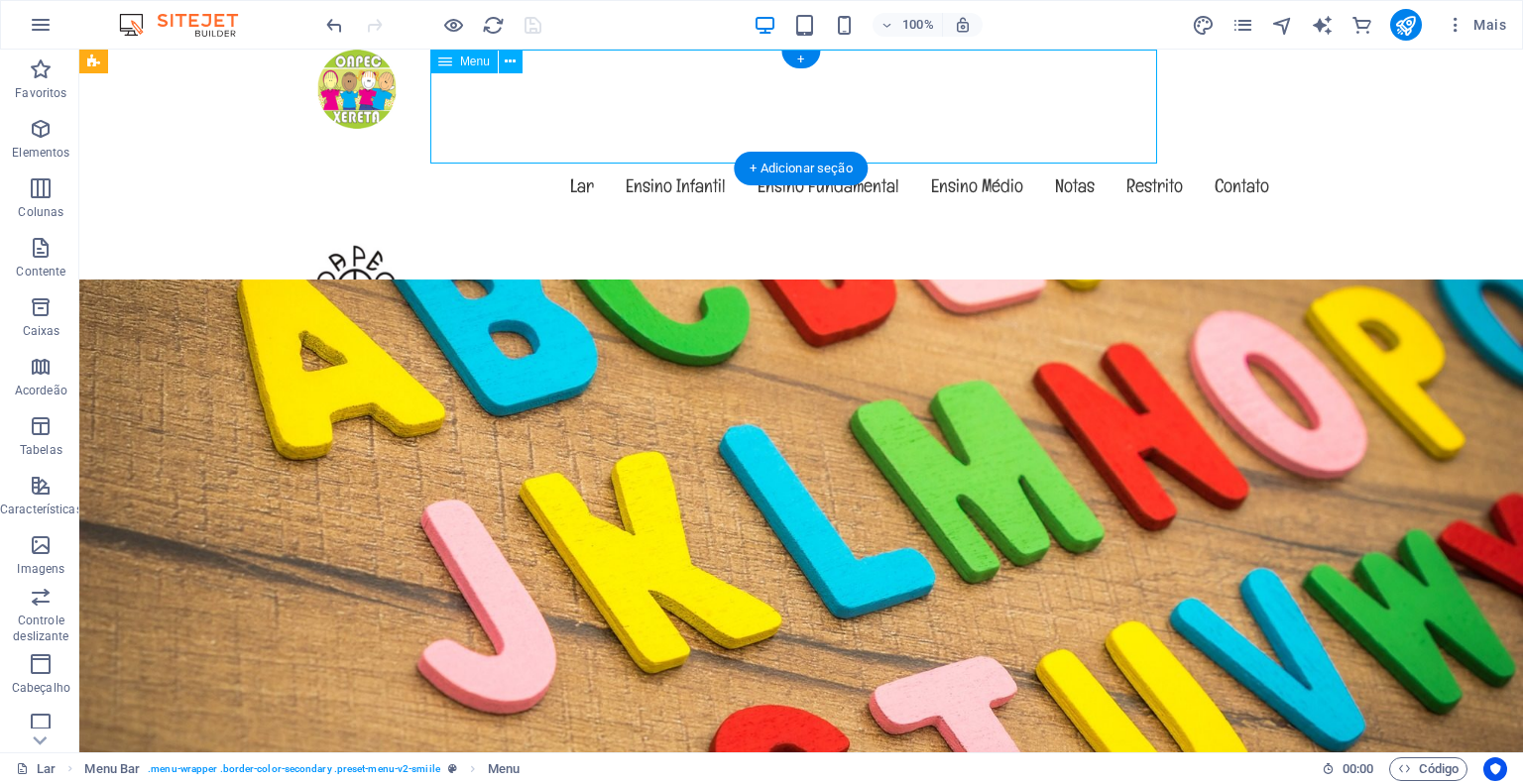 click on "Lar Ensino Infantil Ensino Fundamental Ensino Médio Notas Restrito Contato" at bounding box center [801, 185] 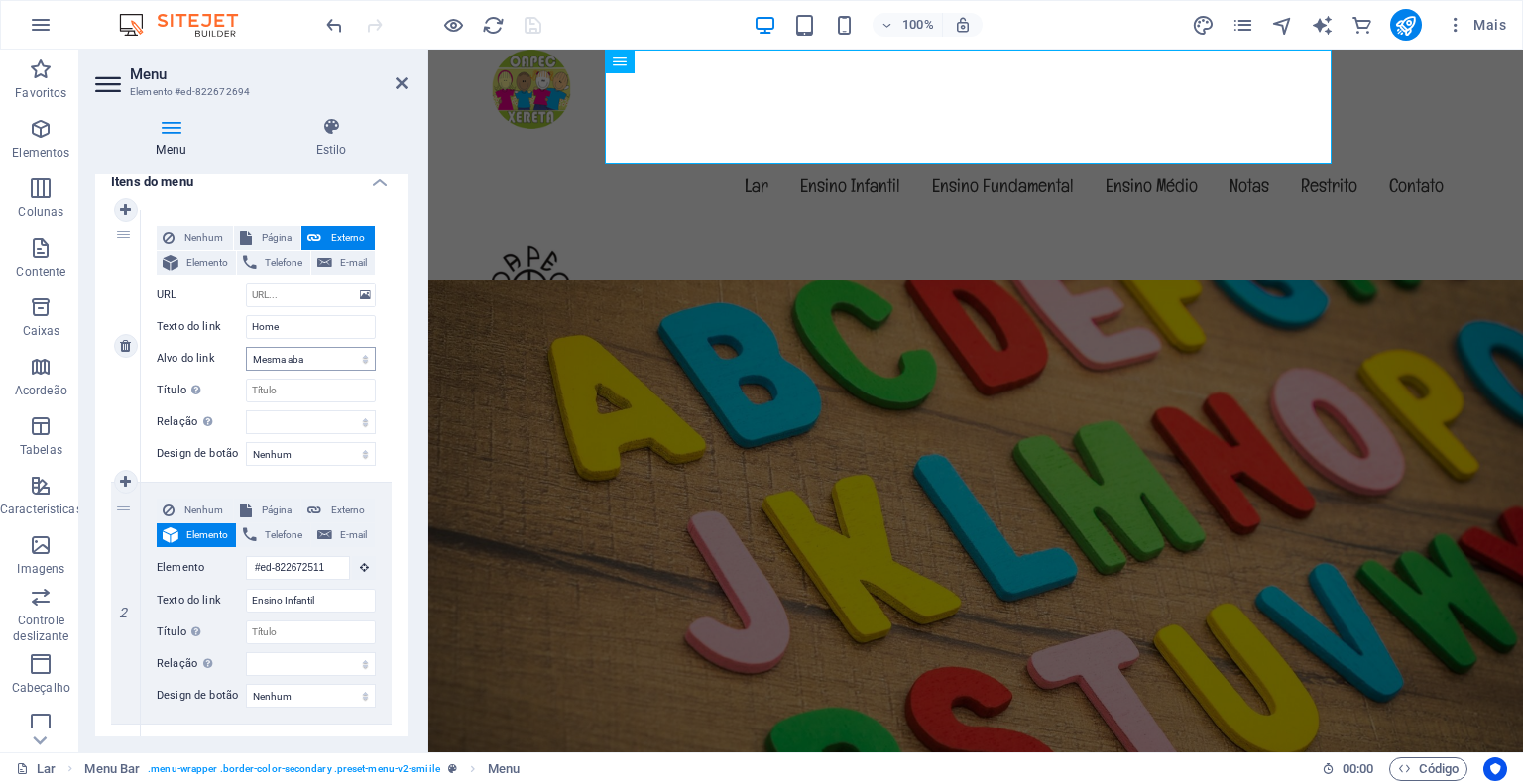 scroll, scrollTop: 198, scrollLeft: 0, axis: vertical 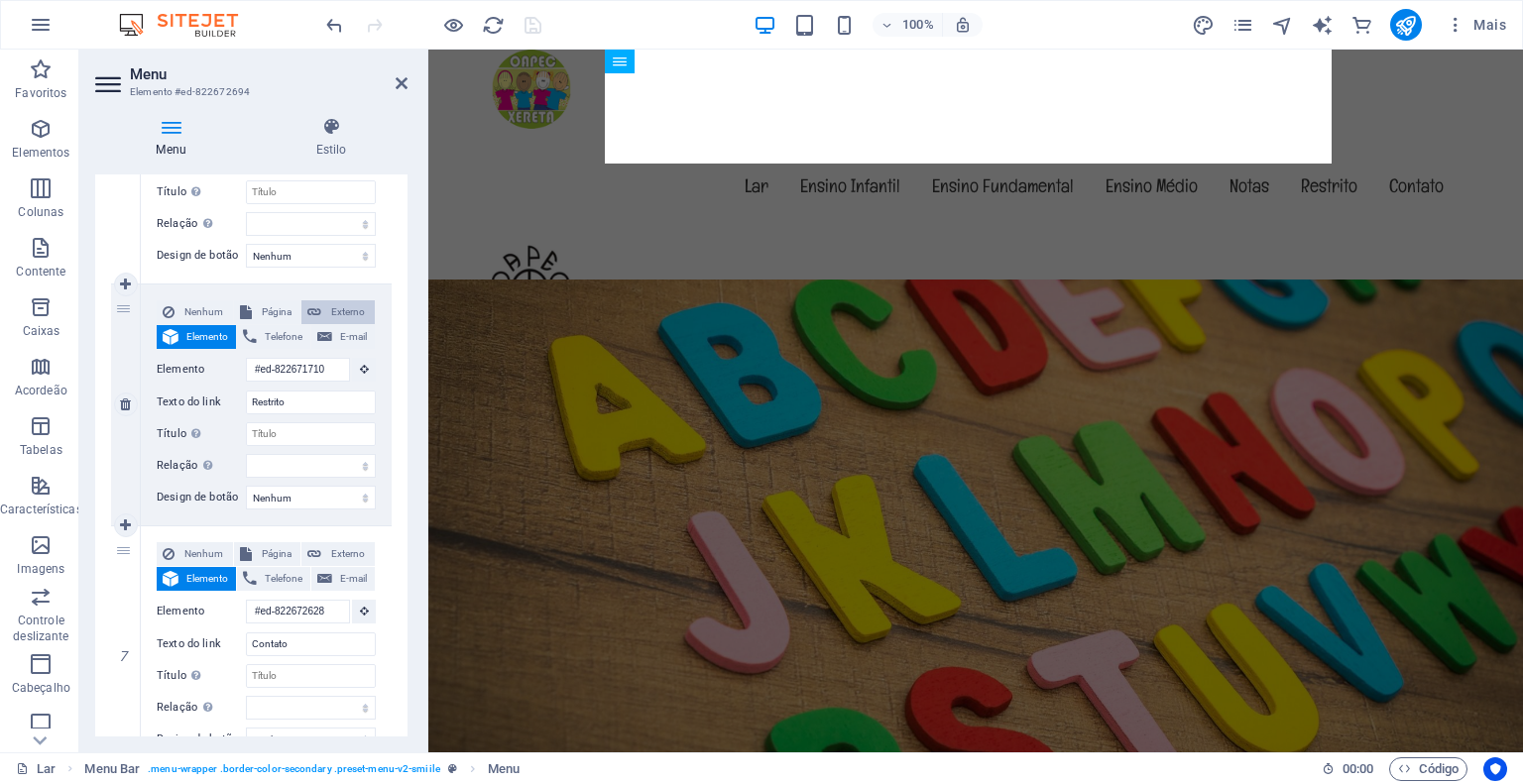 click on "Externo" at bounding box center (348, 311) 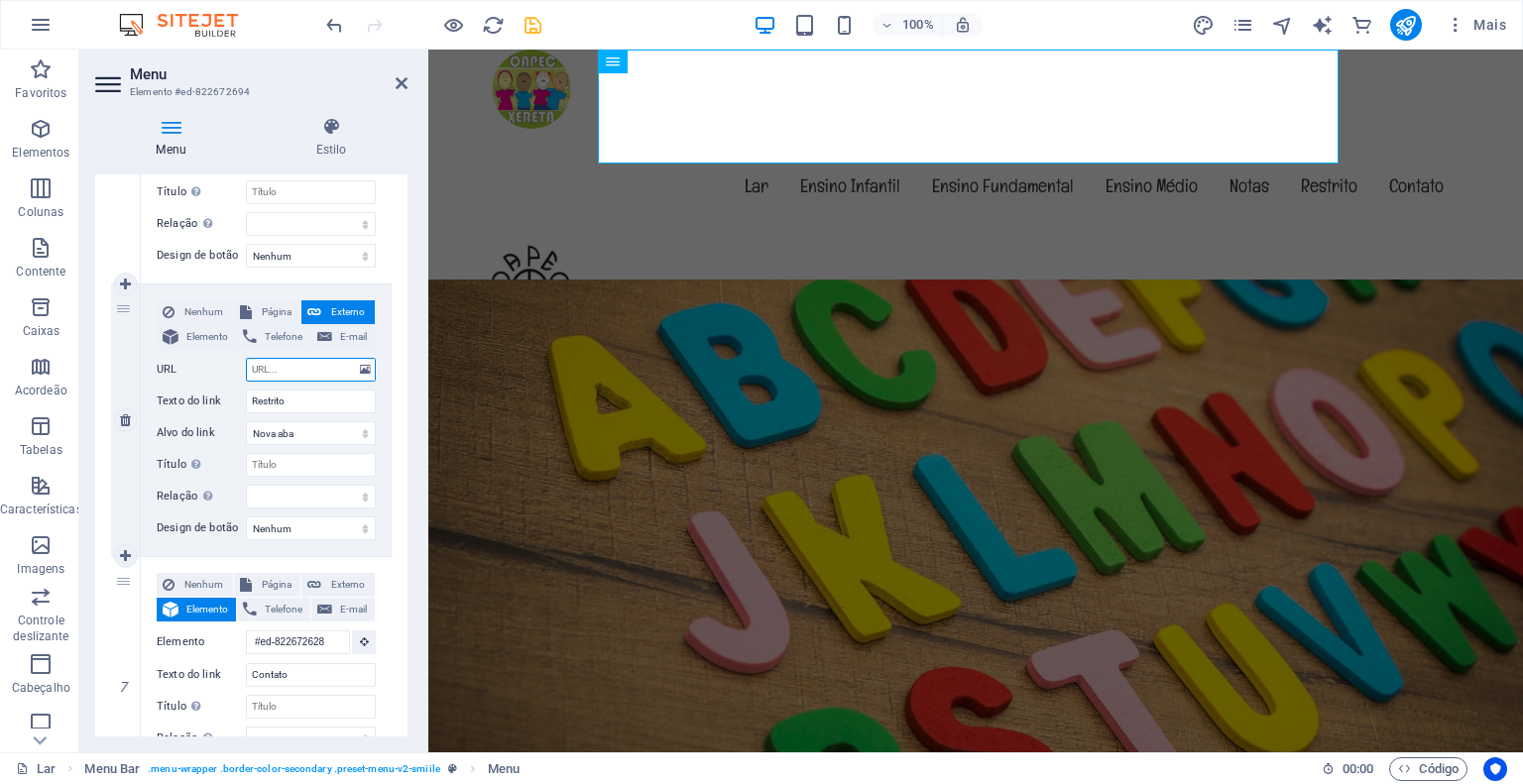click on "URL" at bounding box center [310, 370] 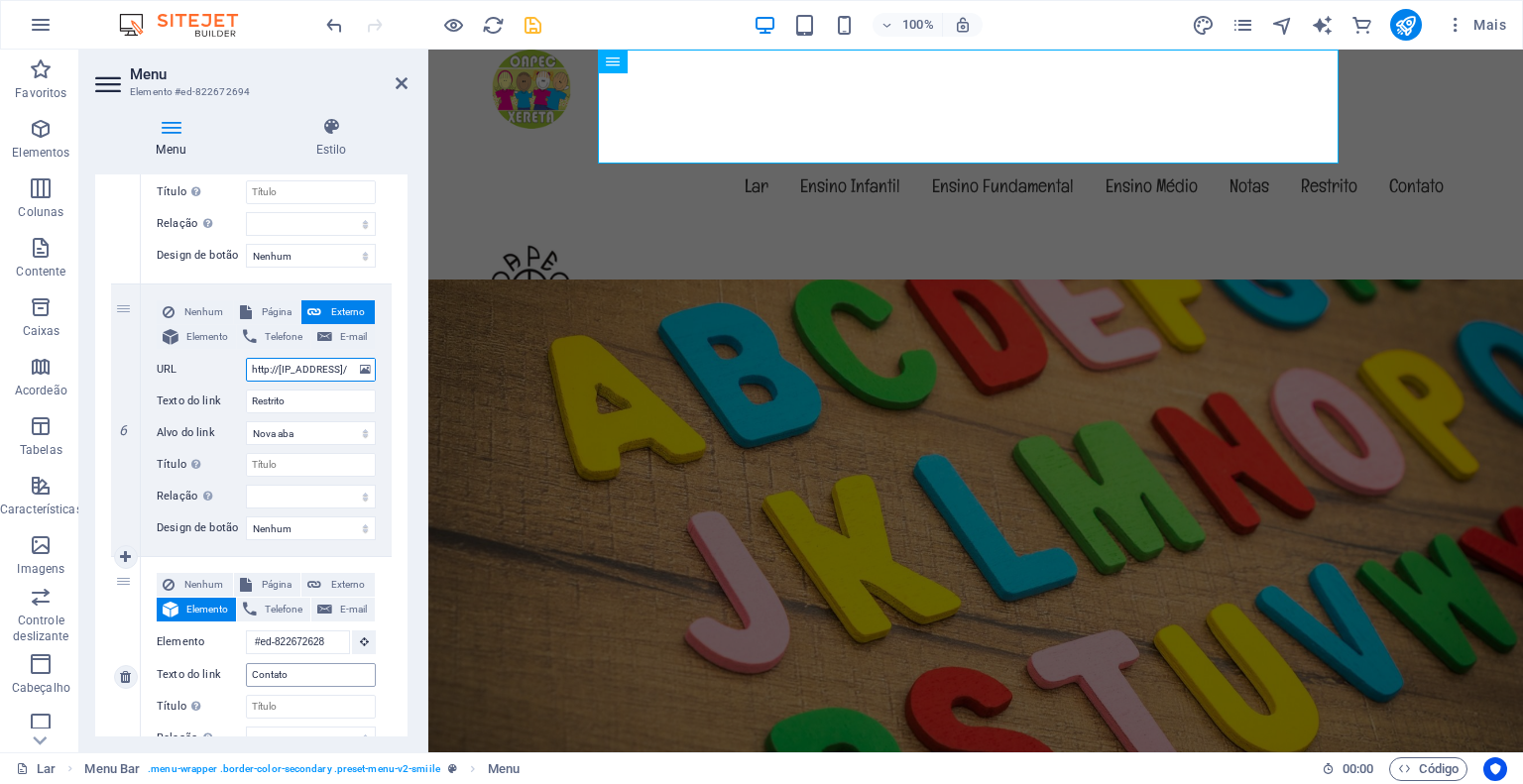 scroll, scrollTop: 0, scrollLeft: 24, axis: horizontal 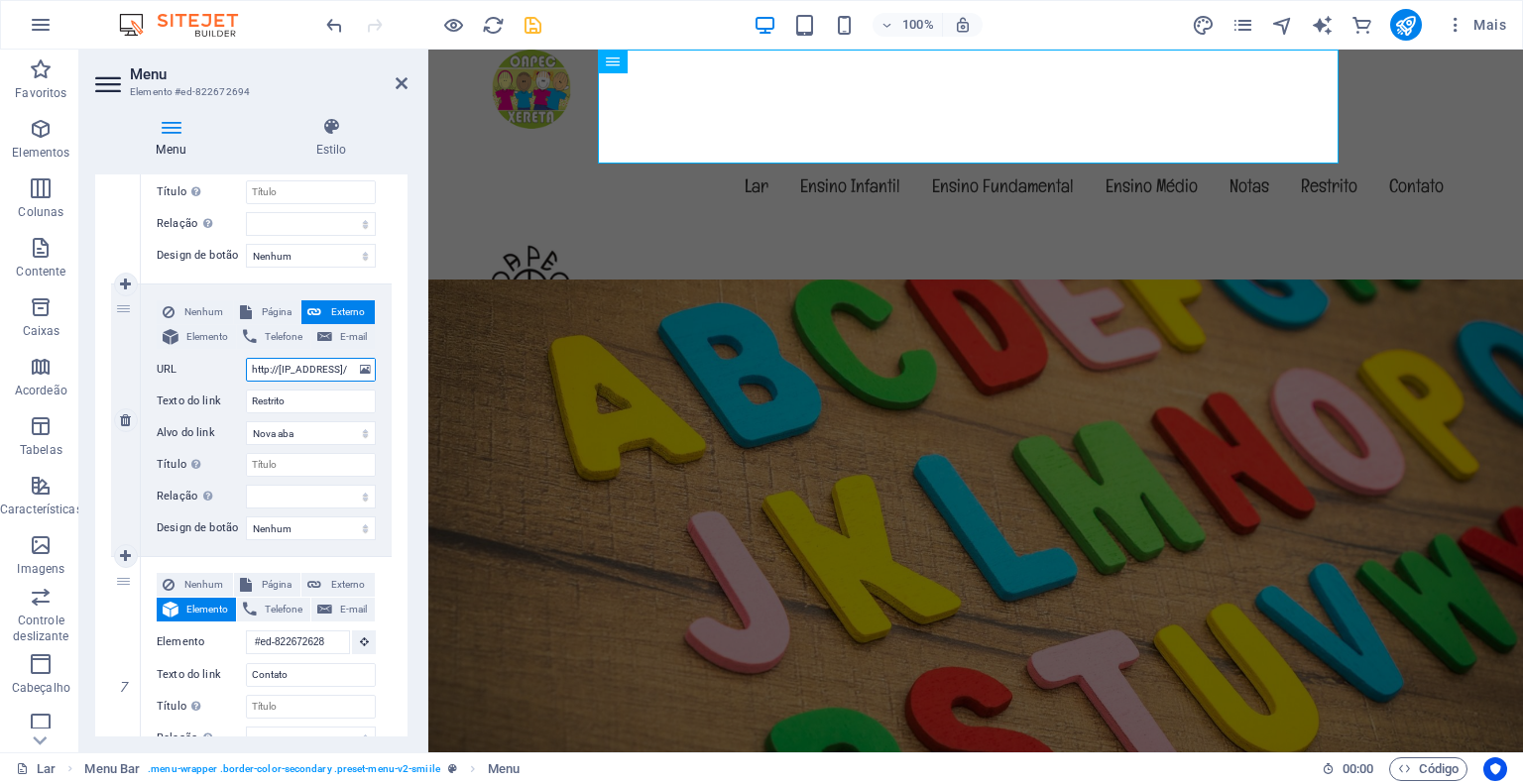 select 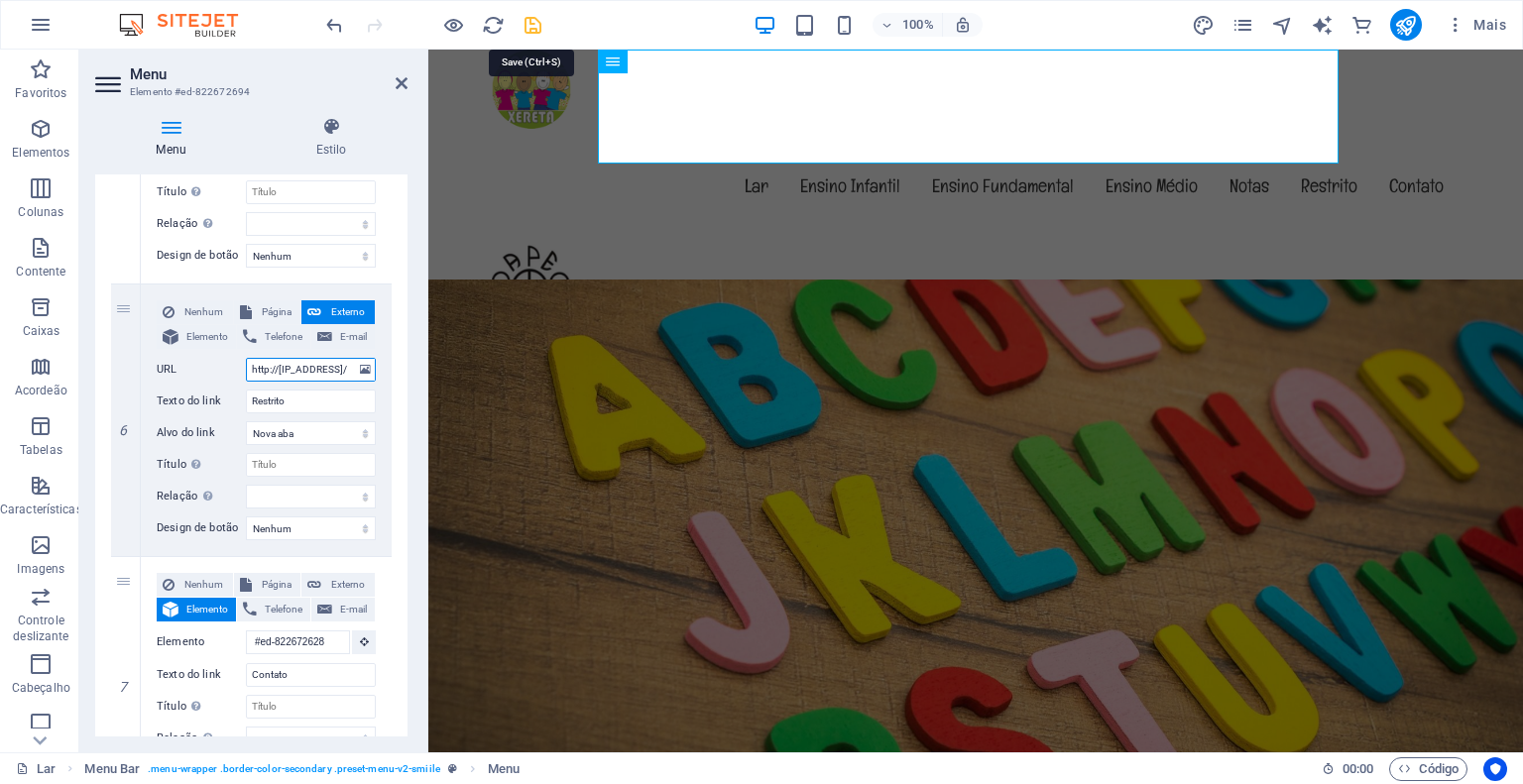 type on "http://[IP_ADDRESS]/" 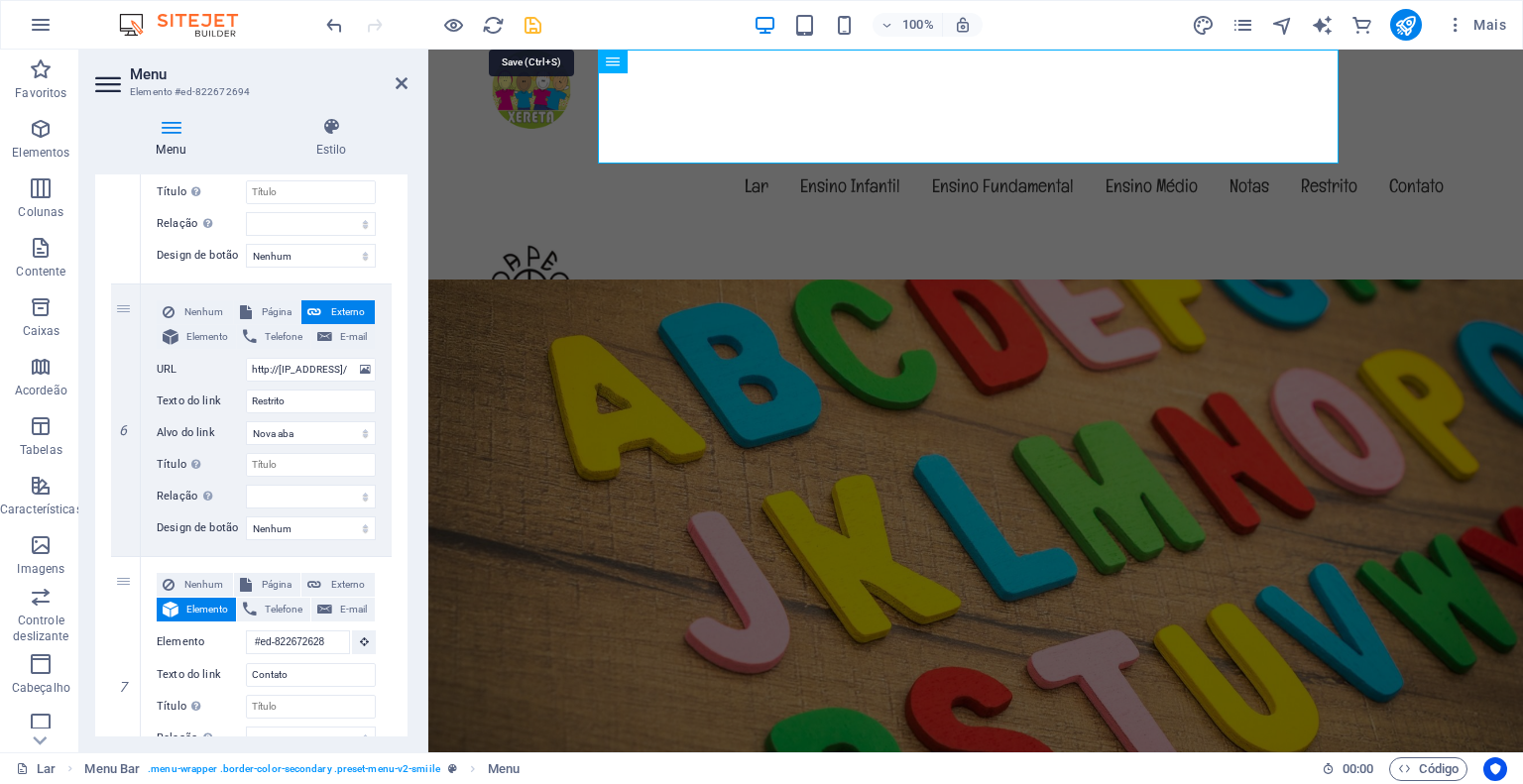 scroll, scrollTop: 0, scrollLeft: 0, axis: both 